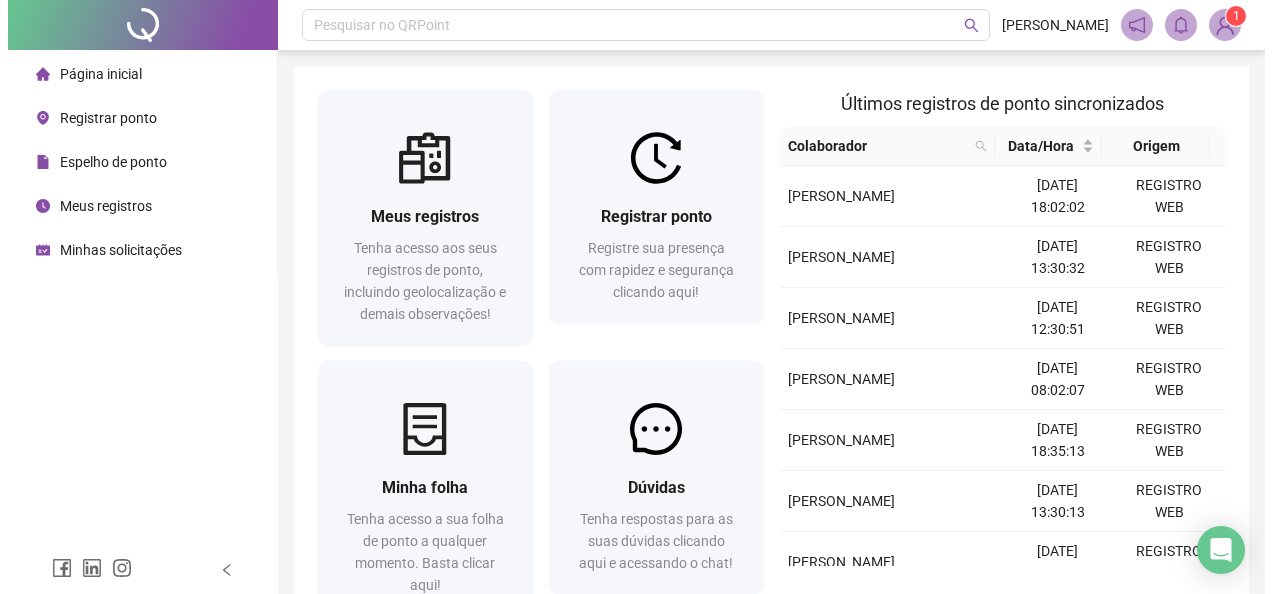 scroll, scrollTop: 0, scrollLeft: 0, axis: both 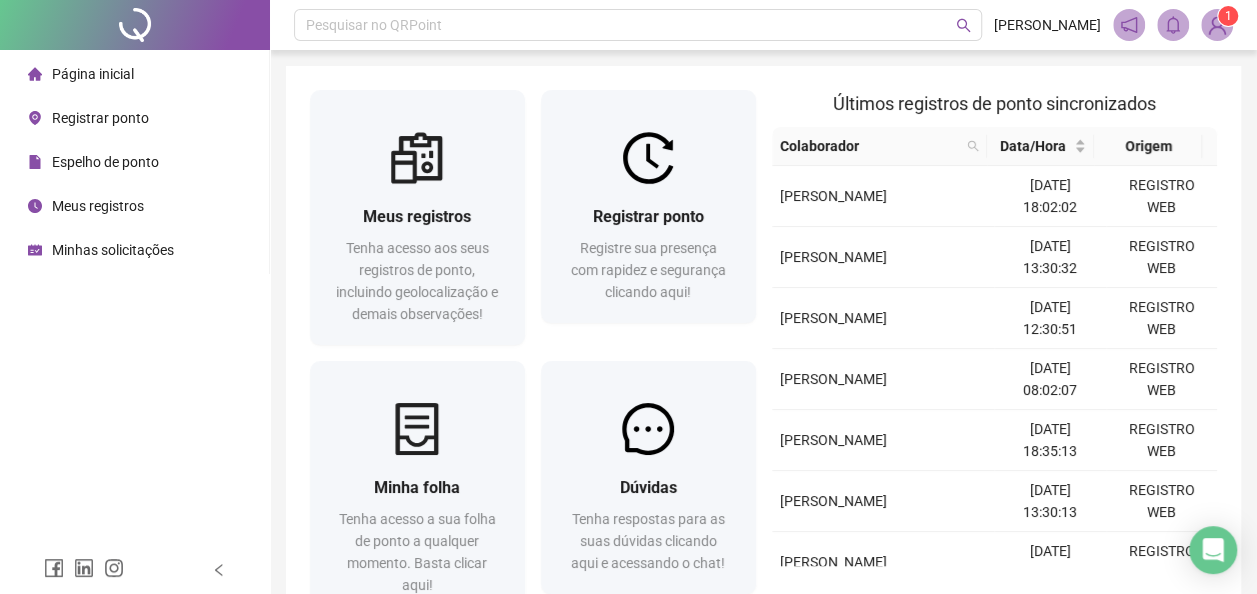 click on "Meus registros" at bounding box center (86, 206) 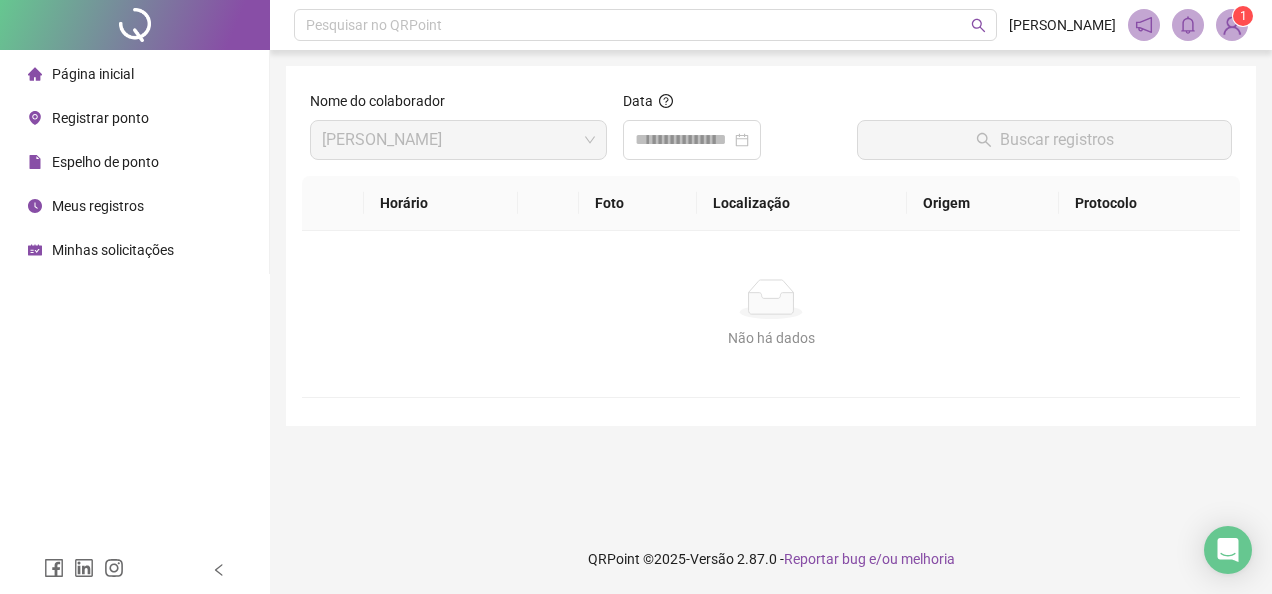 click on "Espelho de ponto" at bounding box center [93, 162] 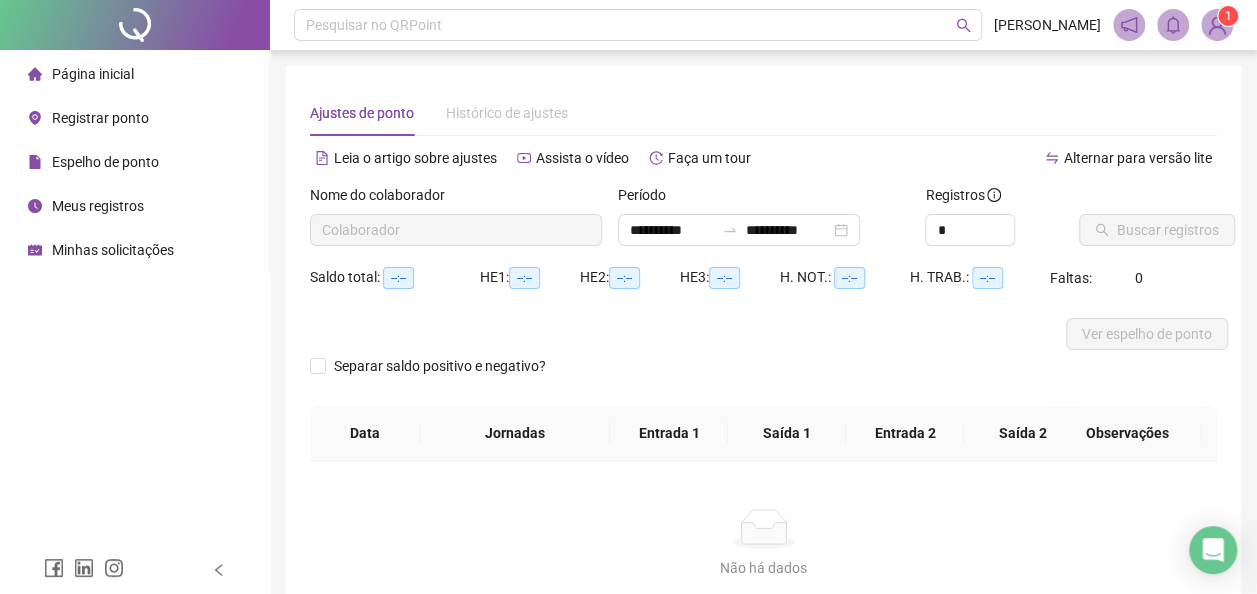 type on "**********" 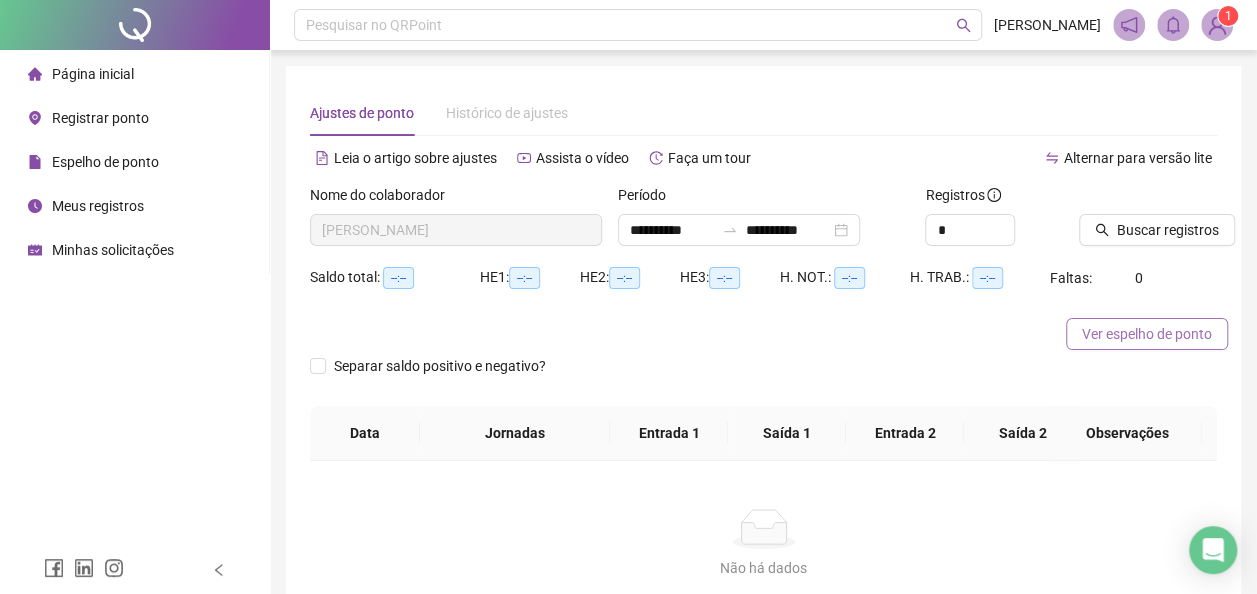 click on "Ver espelho de ponto" at bounding box center (1147, 334) 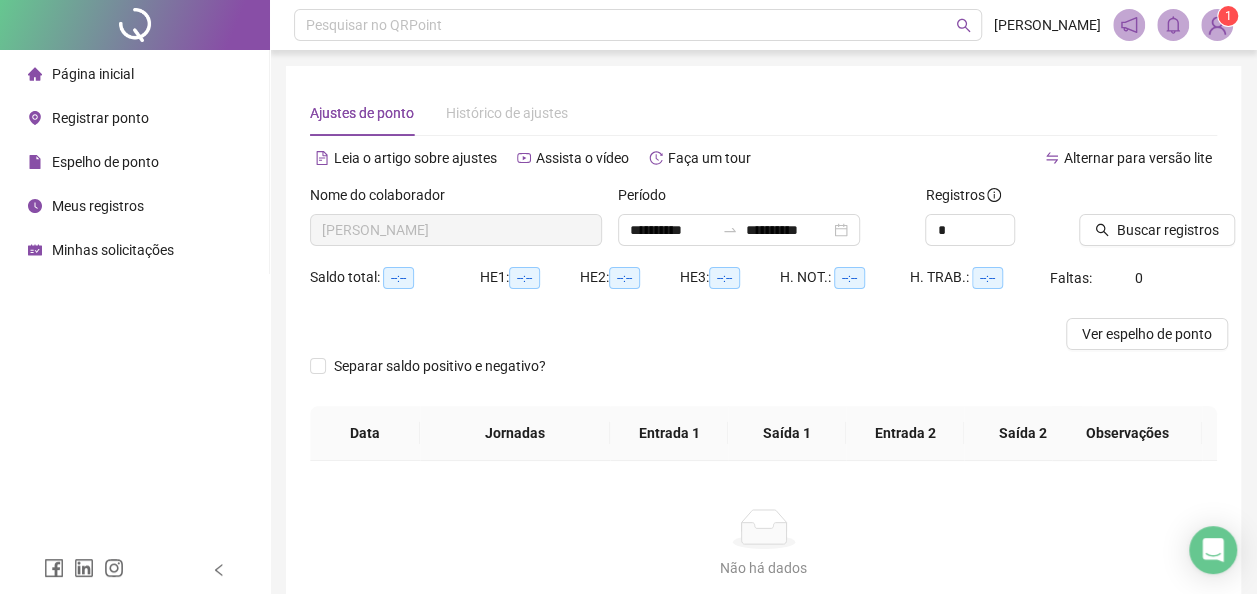 click on "Minhas solicitações" at bounding box center (101, 250) 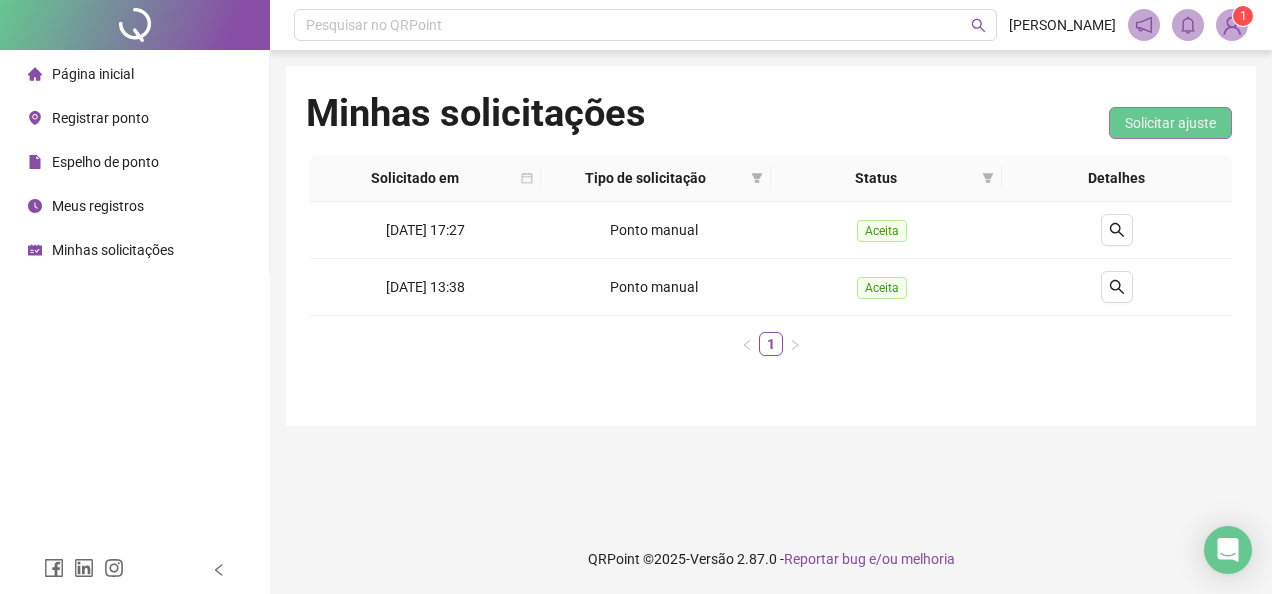 click on "Solicitar ajuste" at bounding box center (1170, 123) 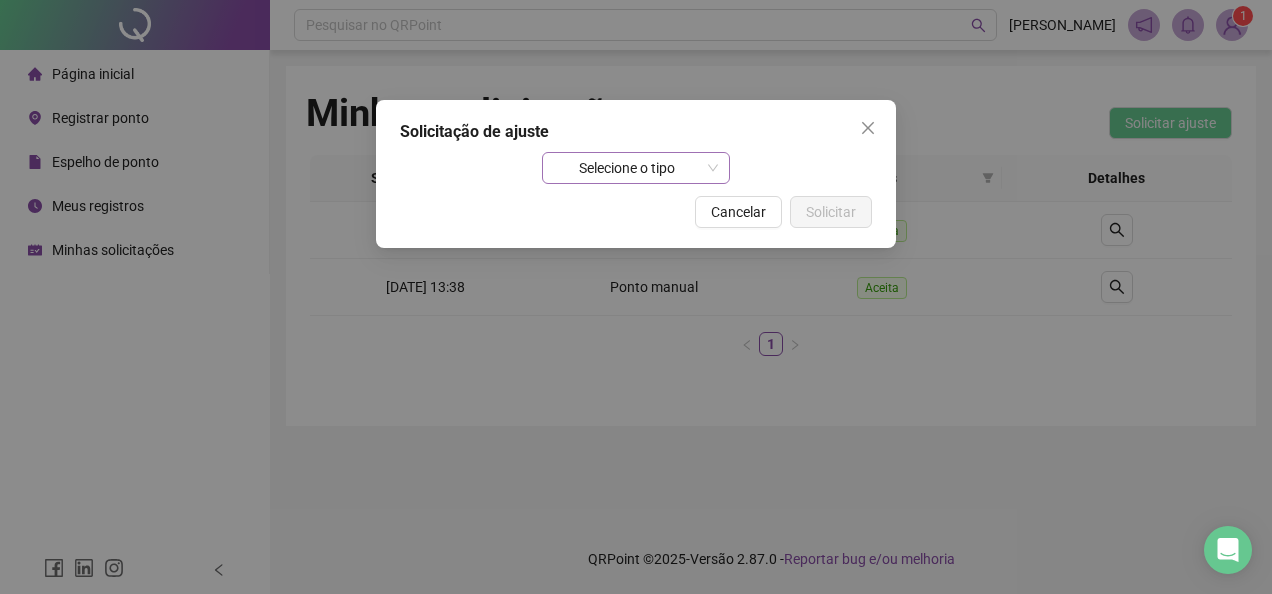 click on "Selecione o tipo" at bounding box center [636, 168] 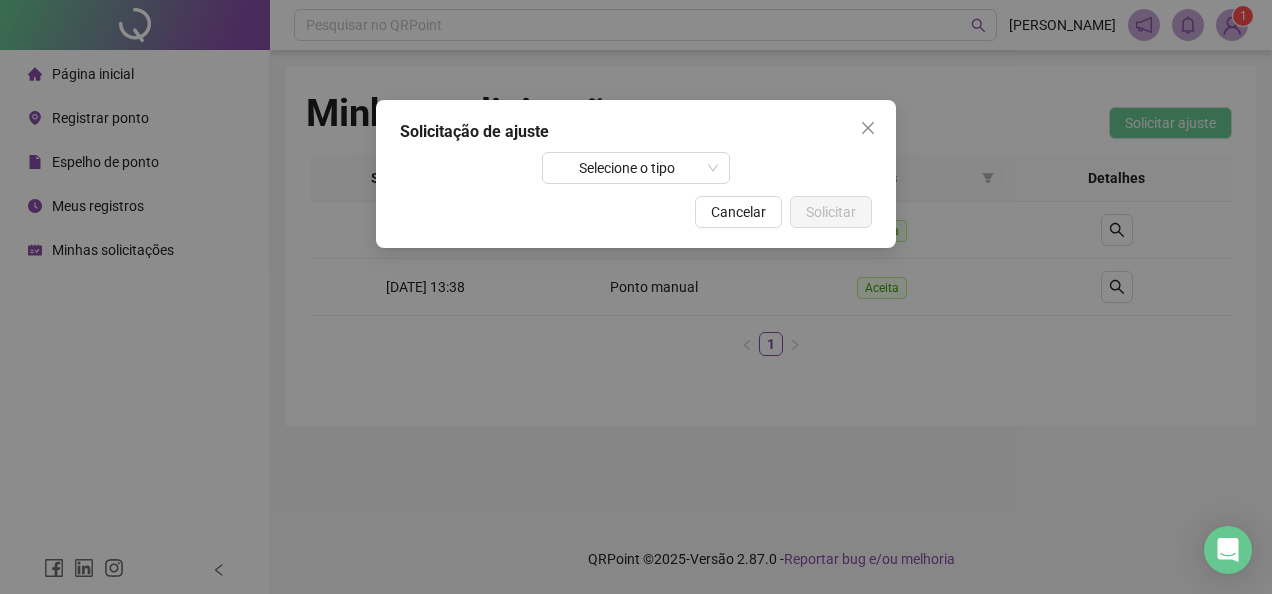 click on "Solicitação de ajuste" at bounding box center (636, 132) 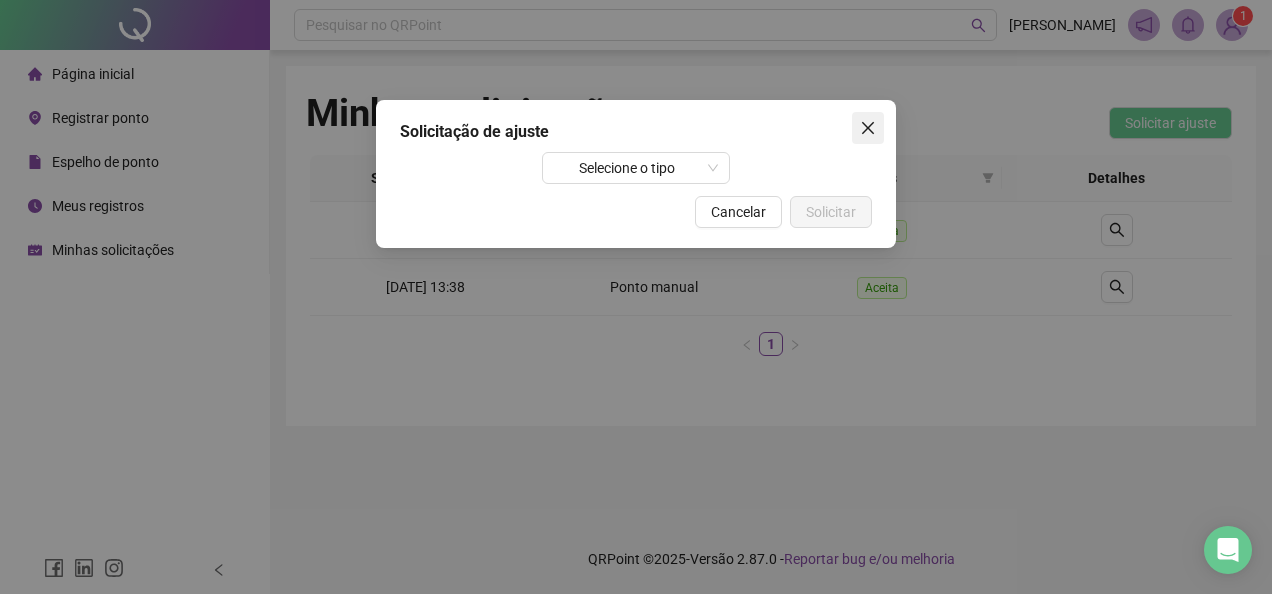 click 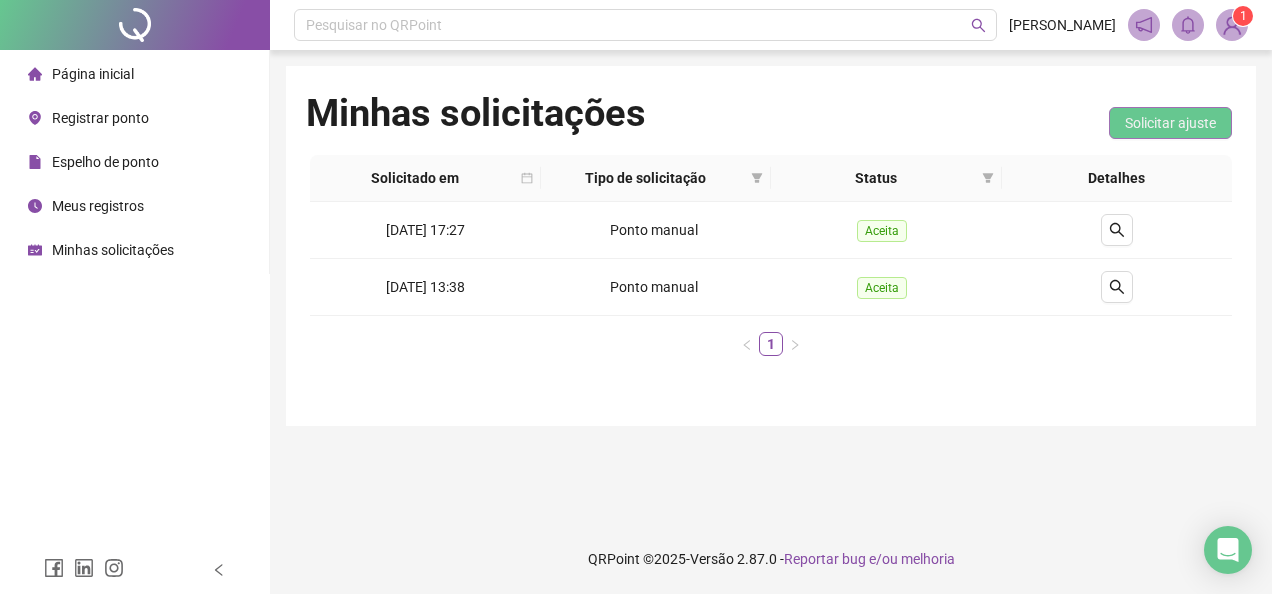 click on "Solicitar ajuste" at bounding box center (1170, 123) 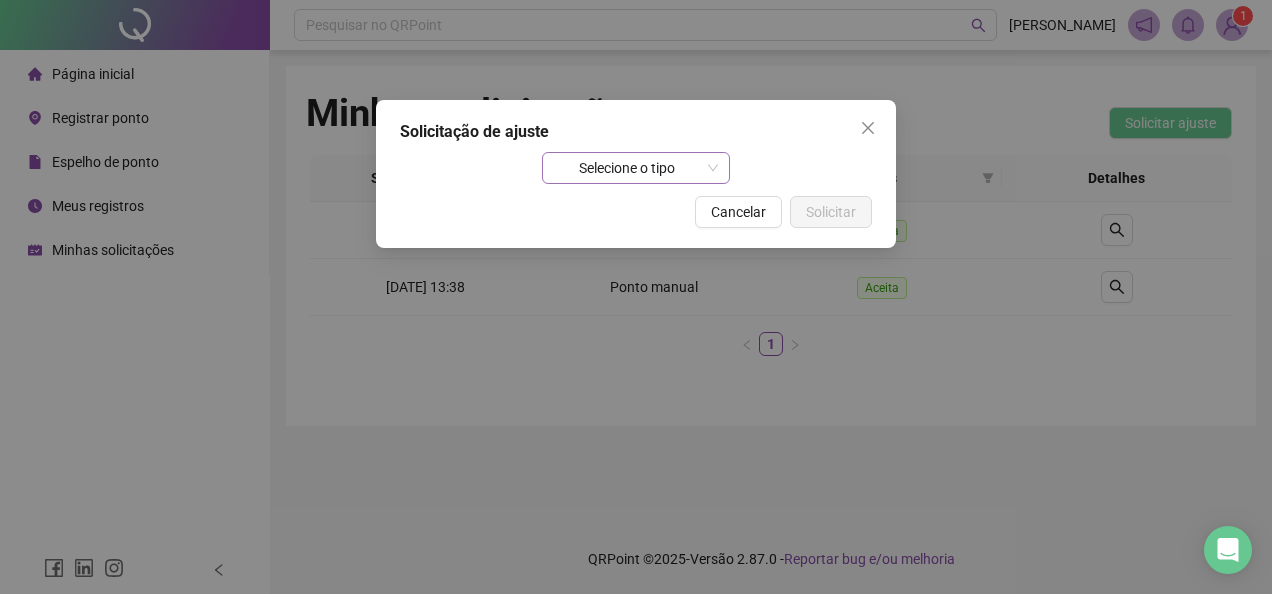 click on "Selecione o tipo" at bounding box center [636, 168] 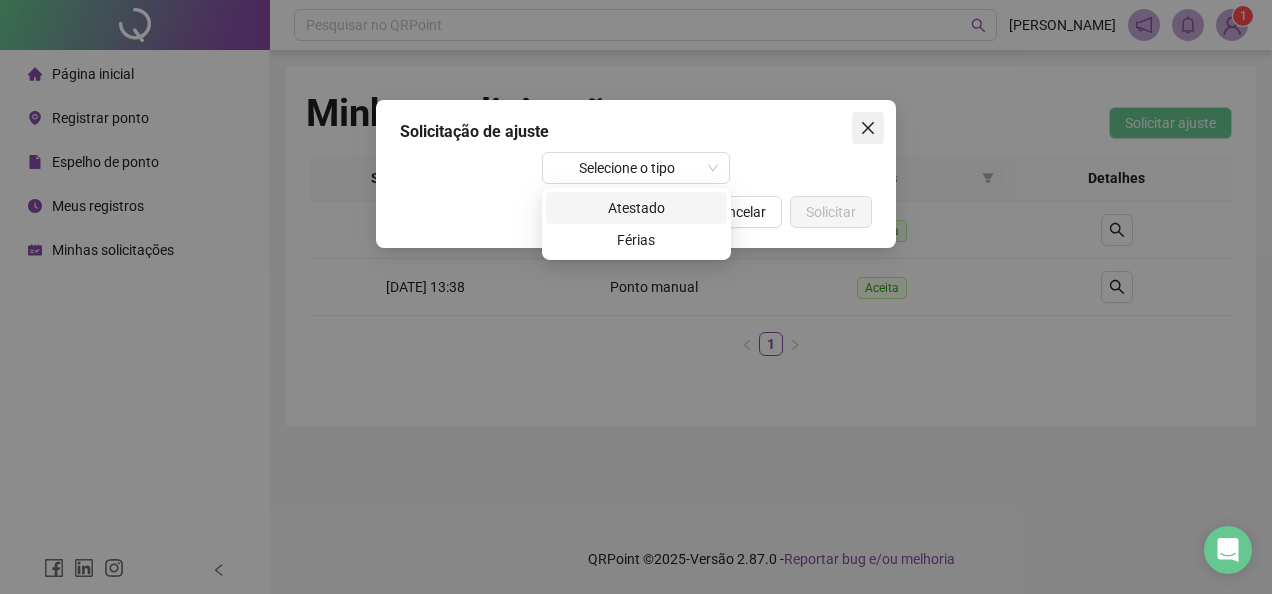 click at bounding box center [868, 128] 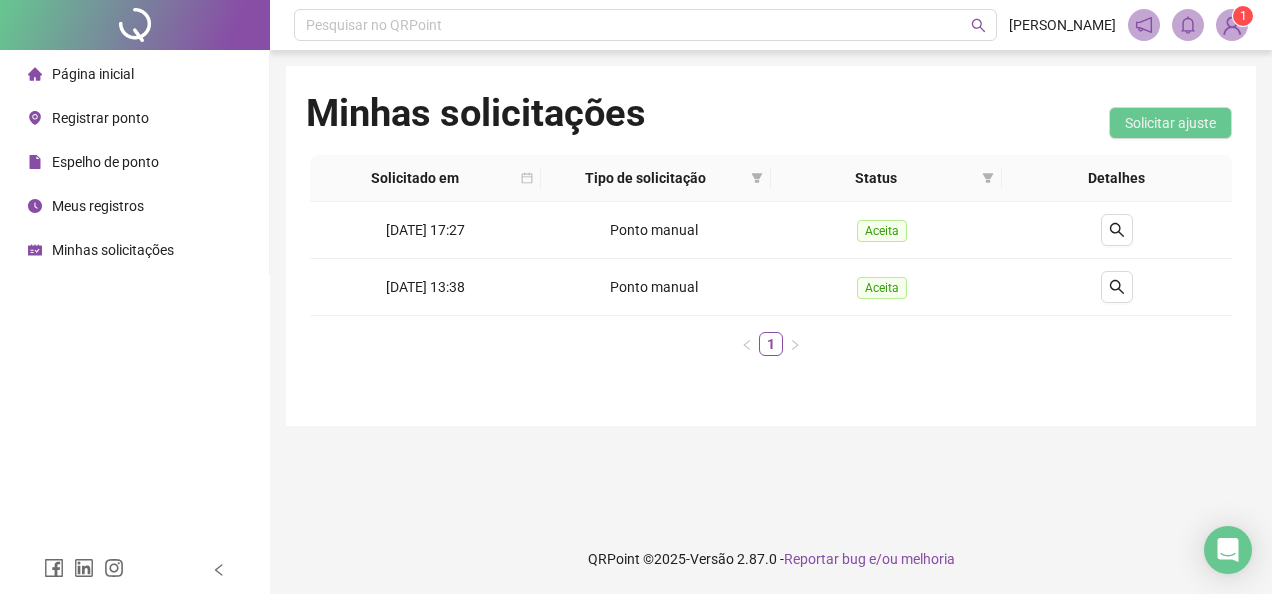 click on "Espelho de ponto" at bounding box center [105, 162] 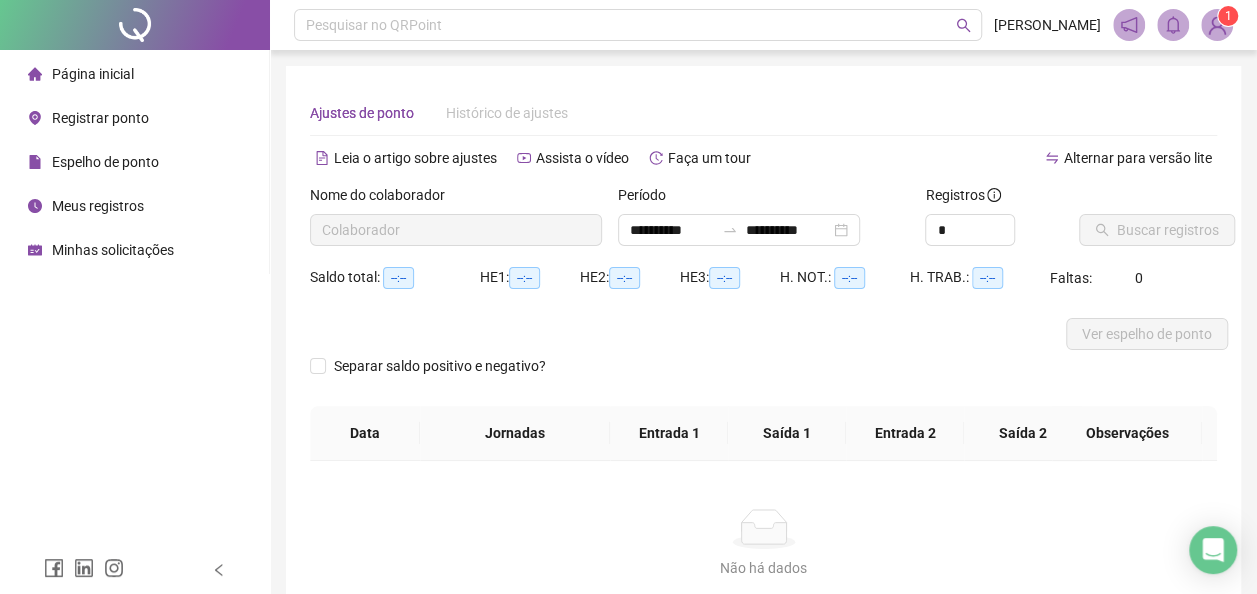 type on "**********" 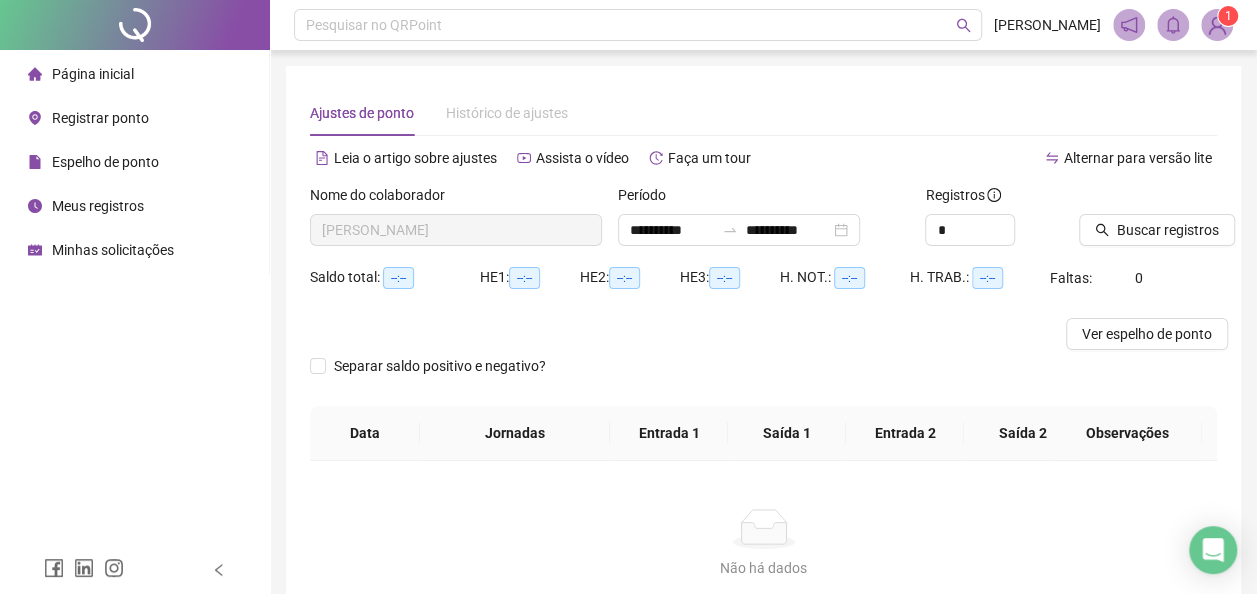 click on "Minhas solicitações" at bounding box center [101, 250] 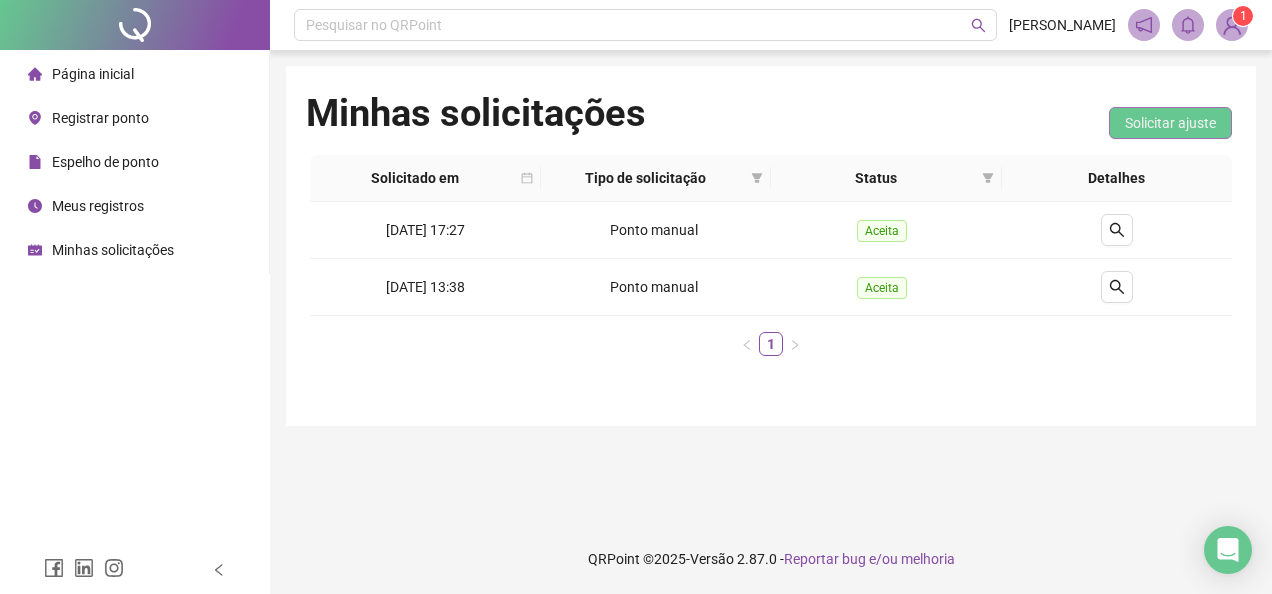 click on "Solicitar ajuste" at bounding box center (1170, 123) 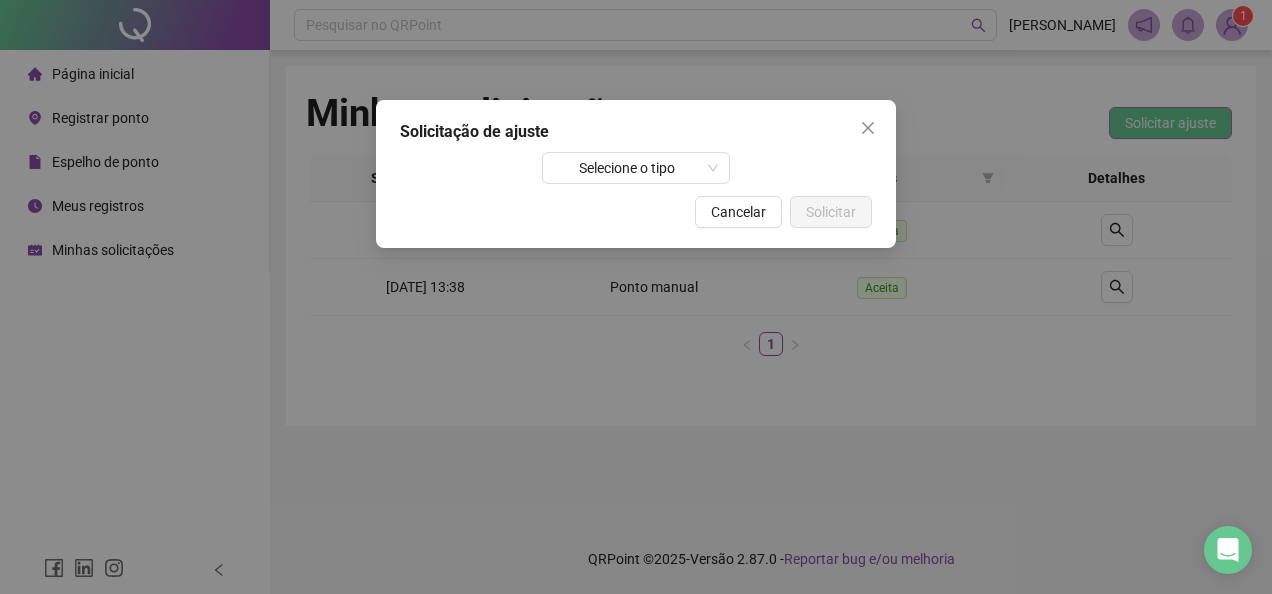 click on "Solicitação de ajuste Selecione o tipo Cancelar Solicitar" at bounding box center (636, 297) 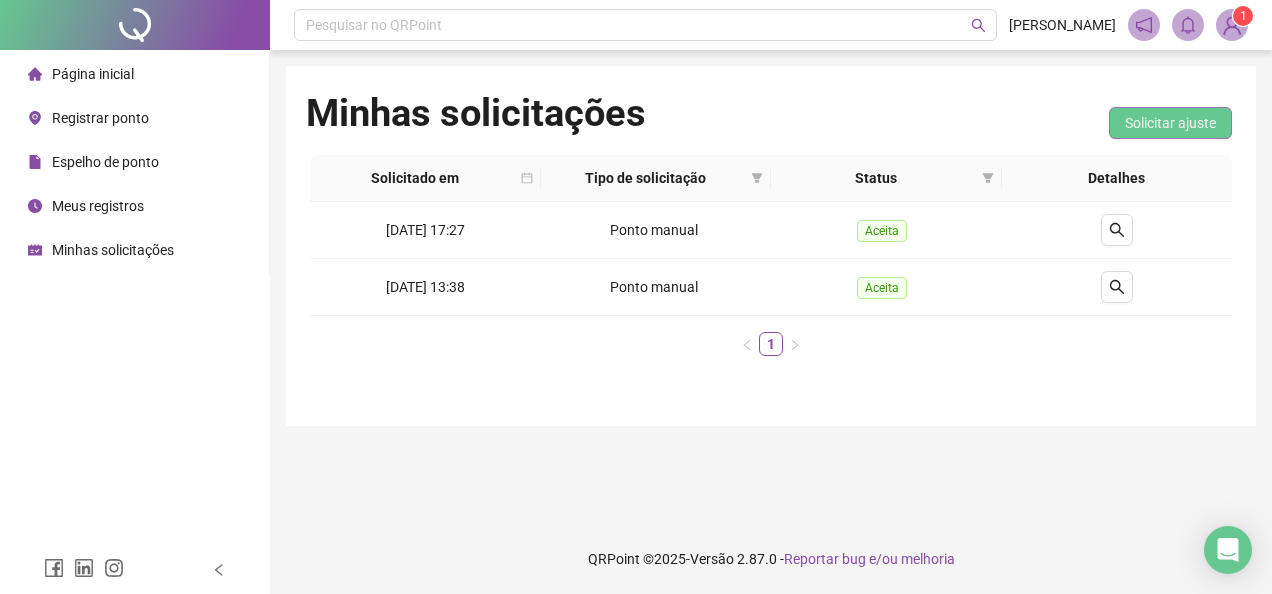 click on "Solicitar ajuste" at bounding box center (1170, 123) 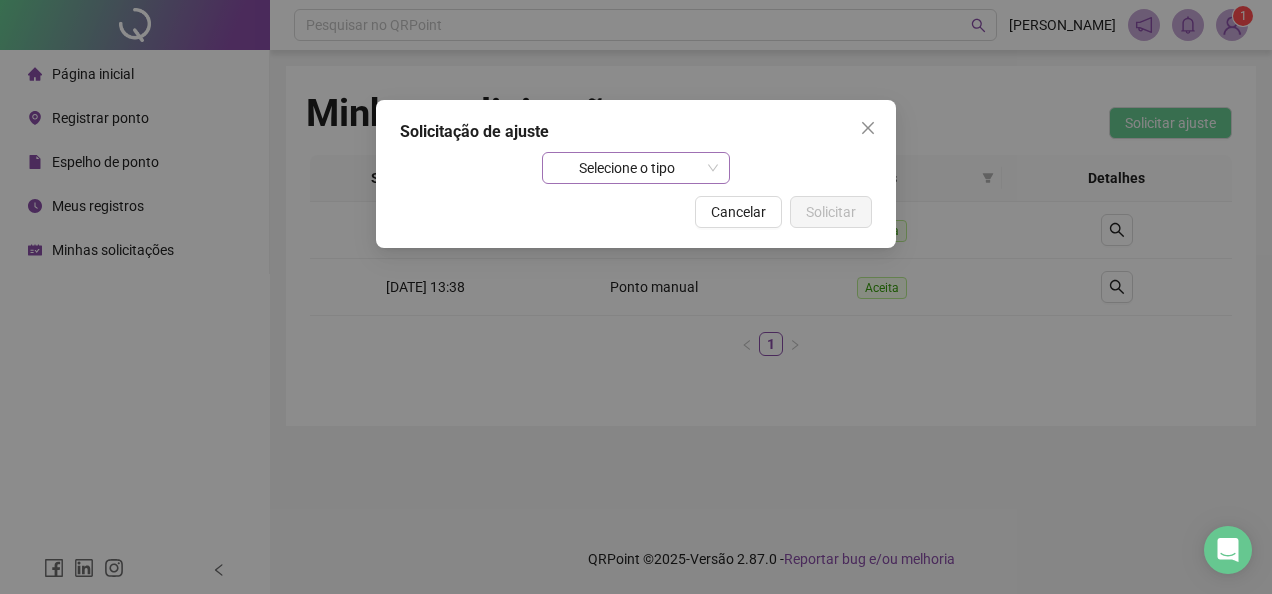 click on "Selecione o tipo" at bounding box center (636, 168) 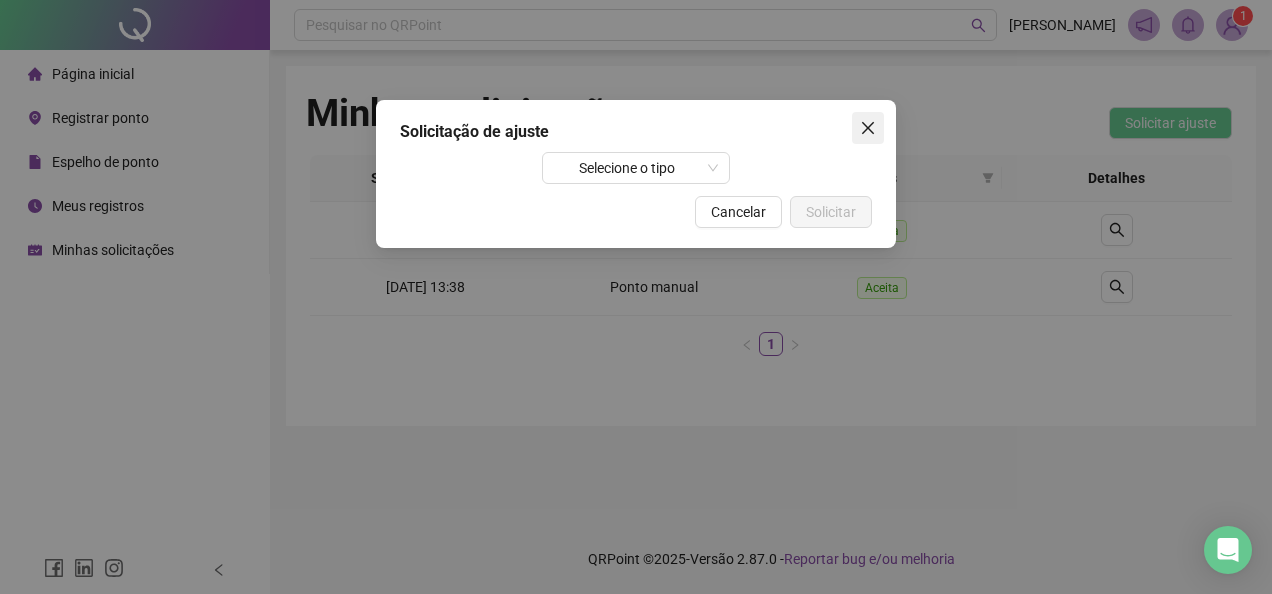 click at bounding box center (868, 128) 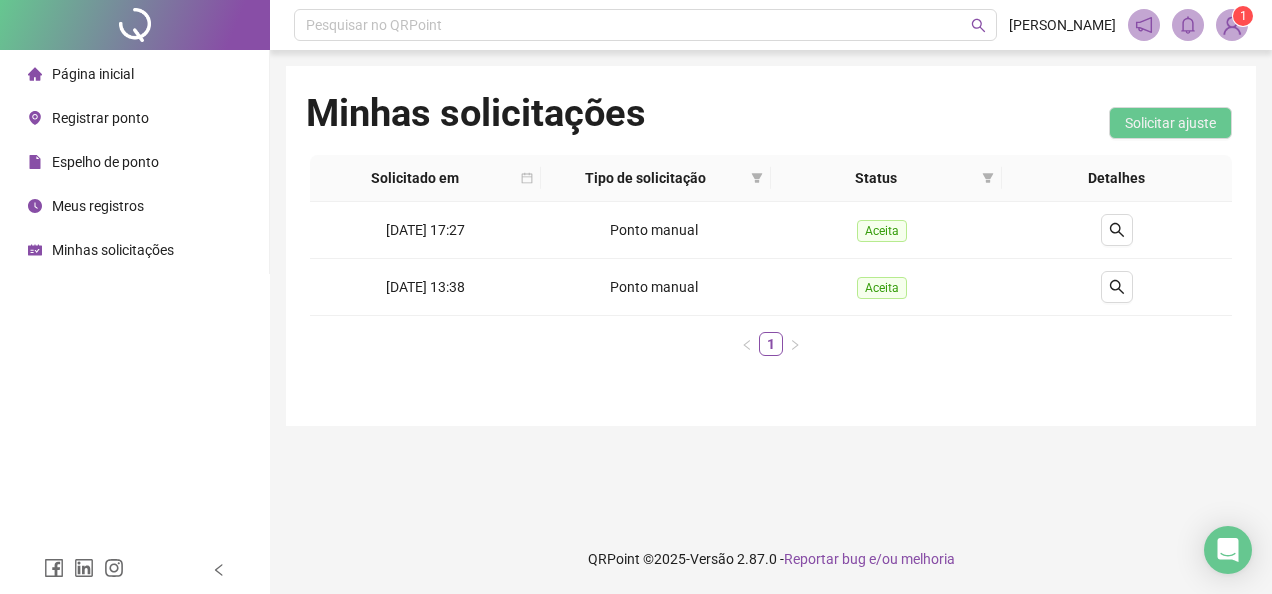 click on "Página inicial" at bounding box center (81, 74) 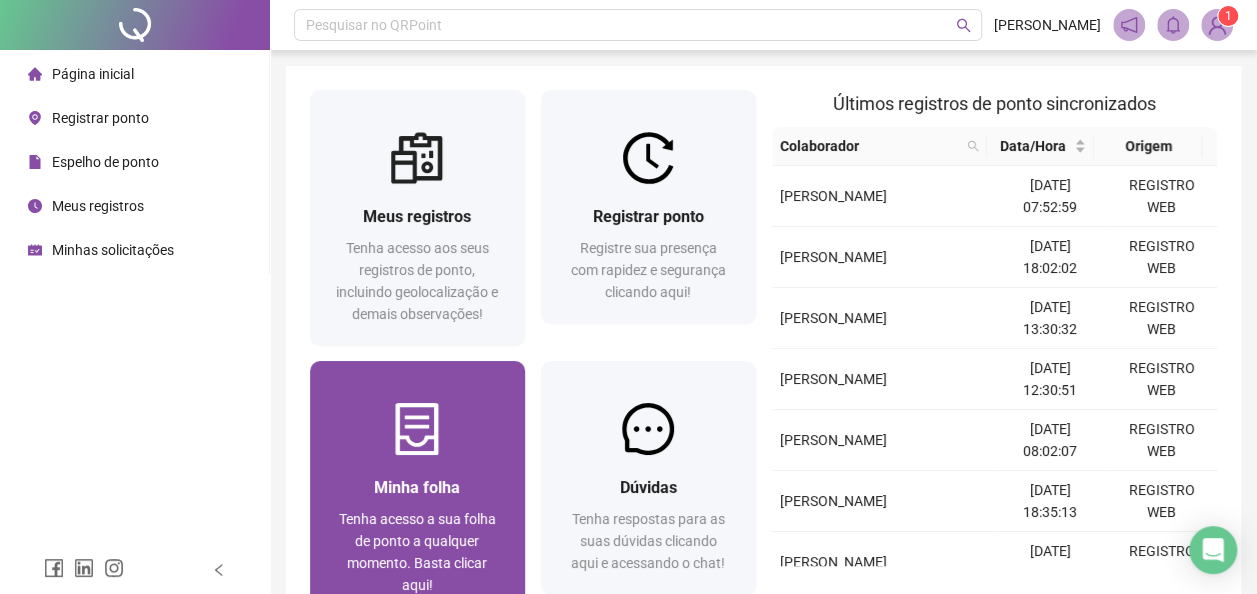 click at bounding box center (417, 429) 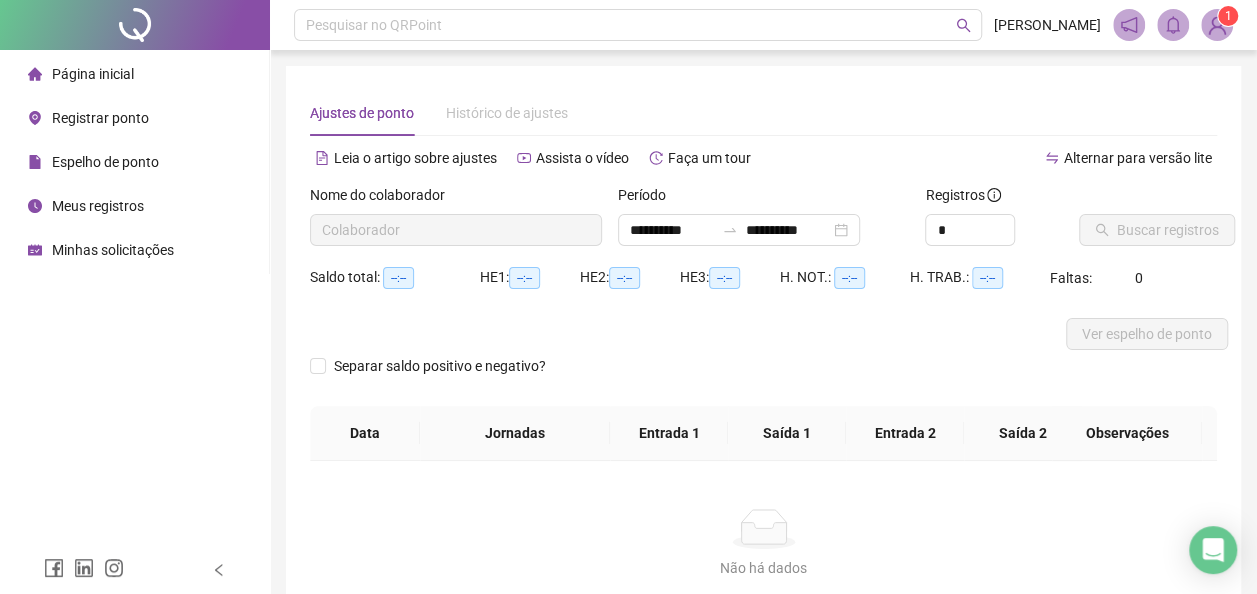 type on "**********" 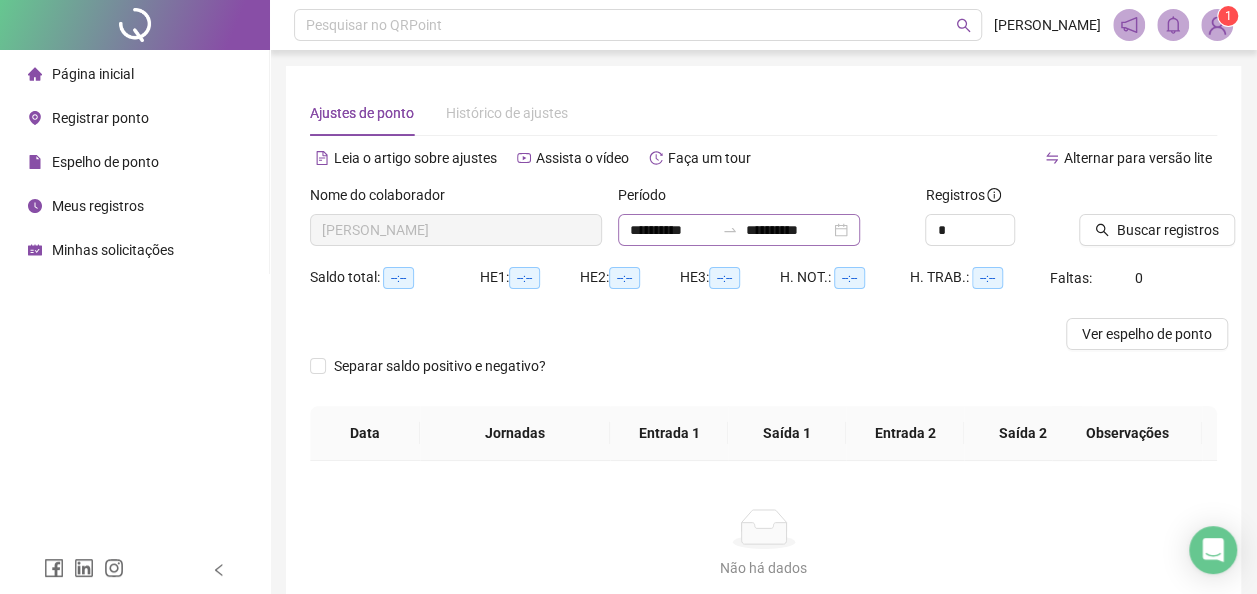 click on "**********" at bounding box center (739, 230) 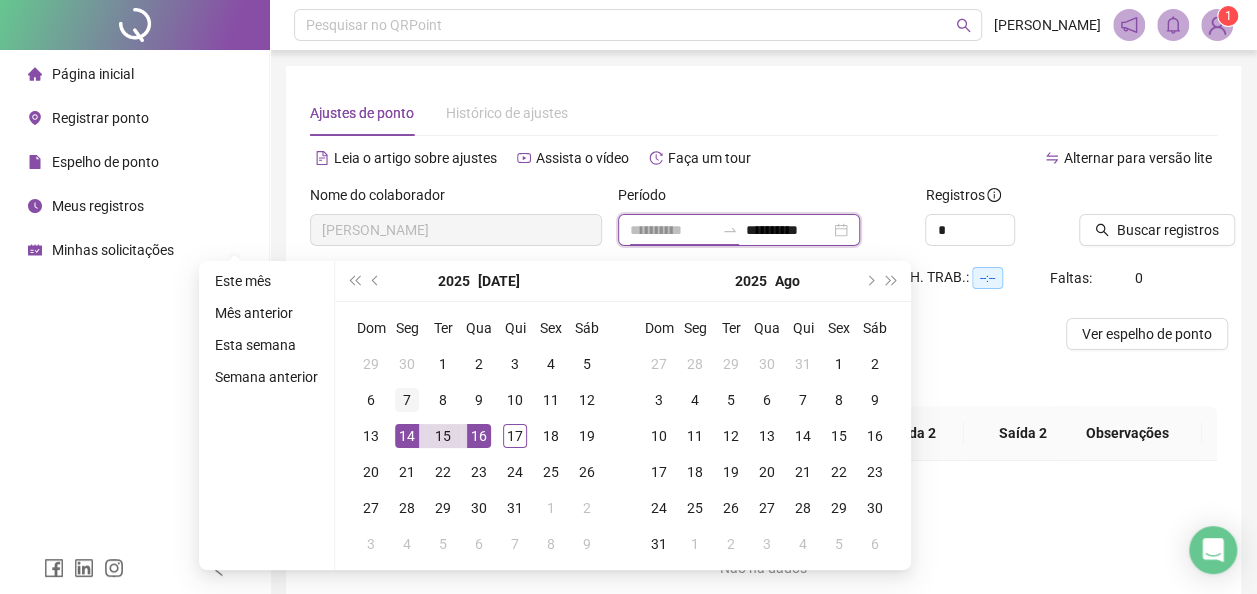 type on "**********" 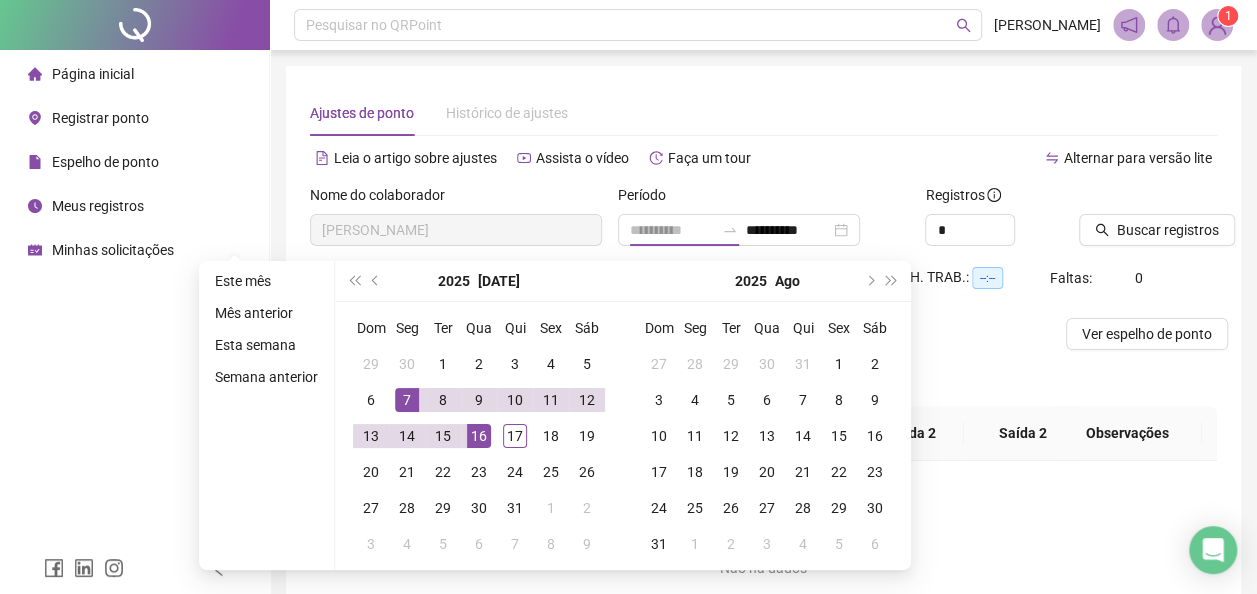 click on "7" at bounding box center [407, 400] 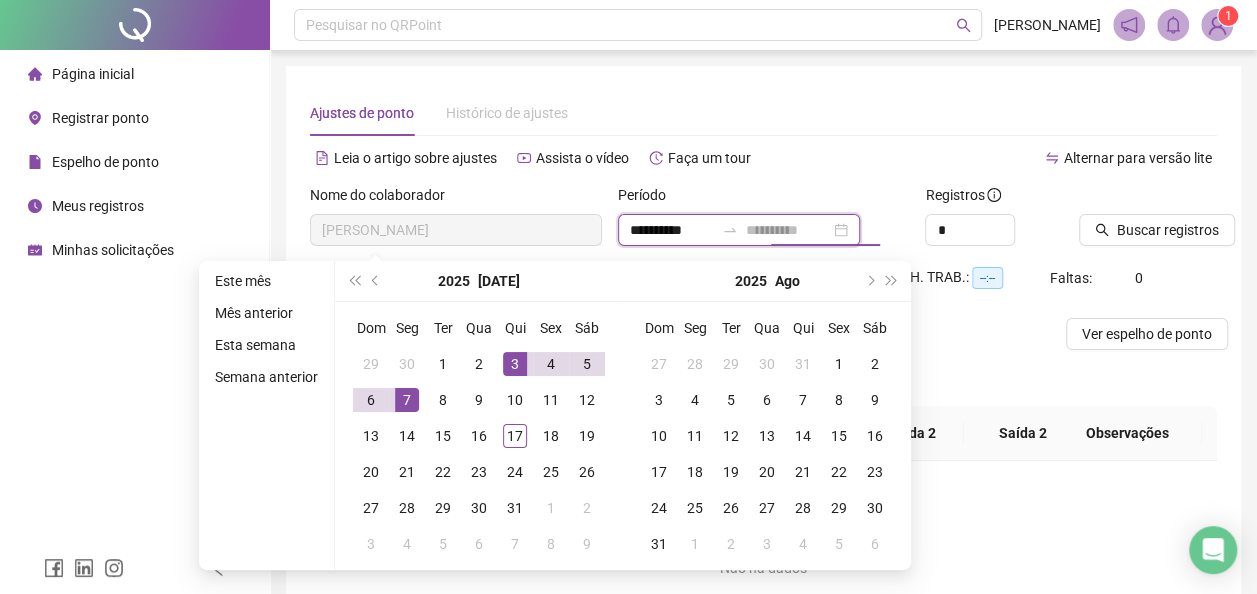type on "**********" 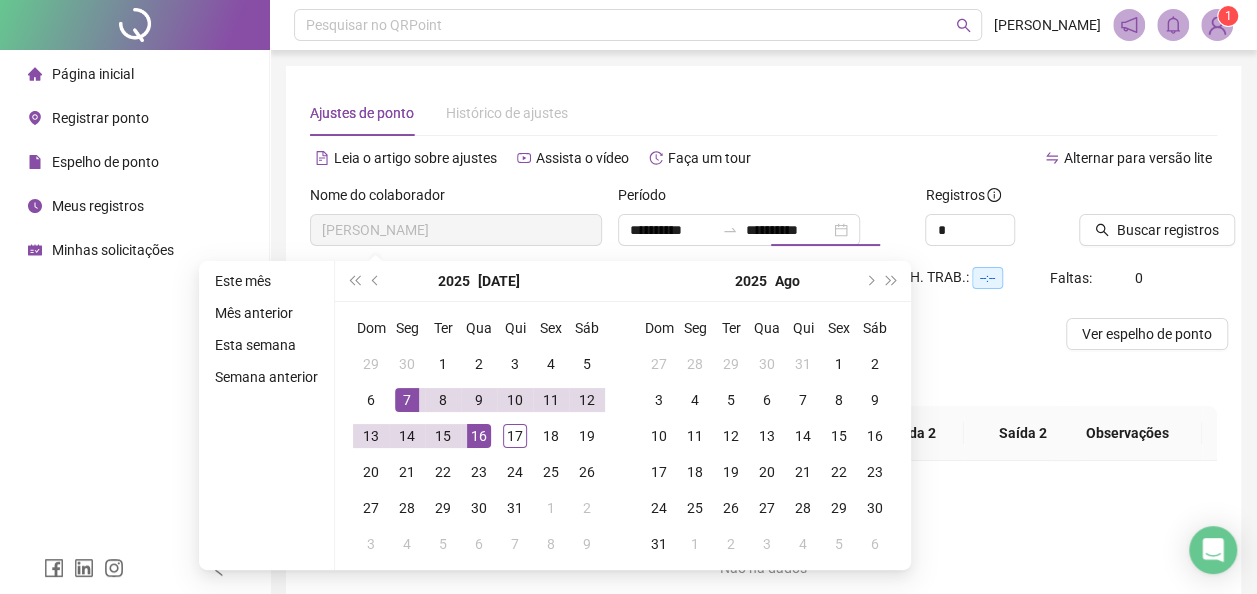 click on "Alternar para versão lite" at bounding box center [991, 158] 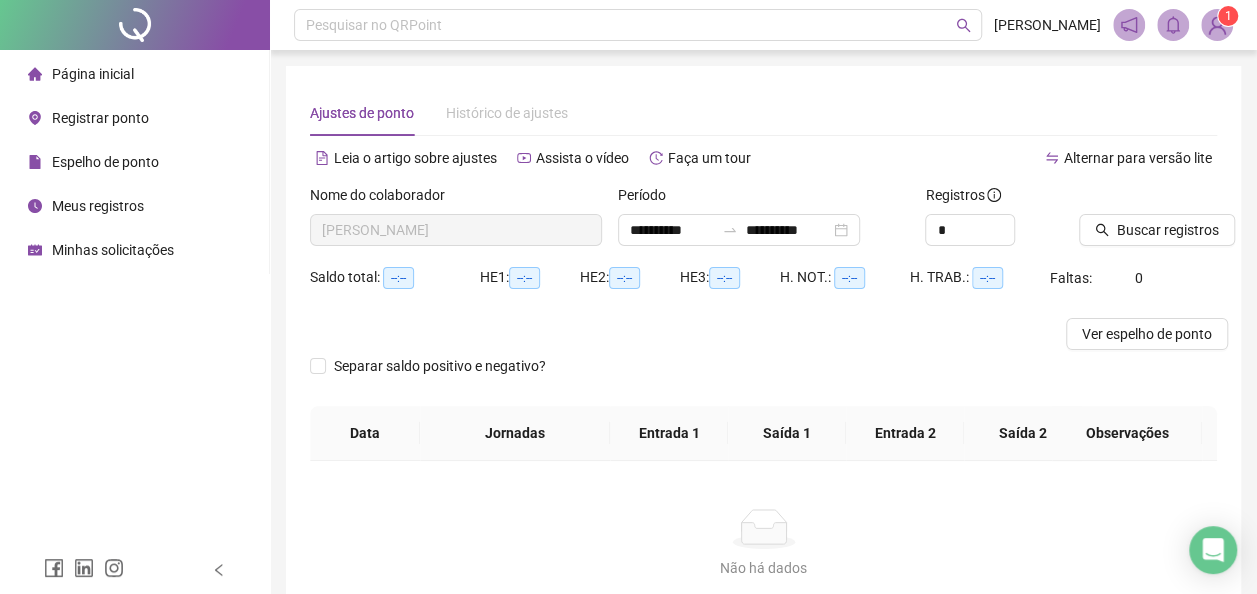 click on "Minhas solicitações" at bounding box center (101, 250) 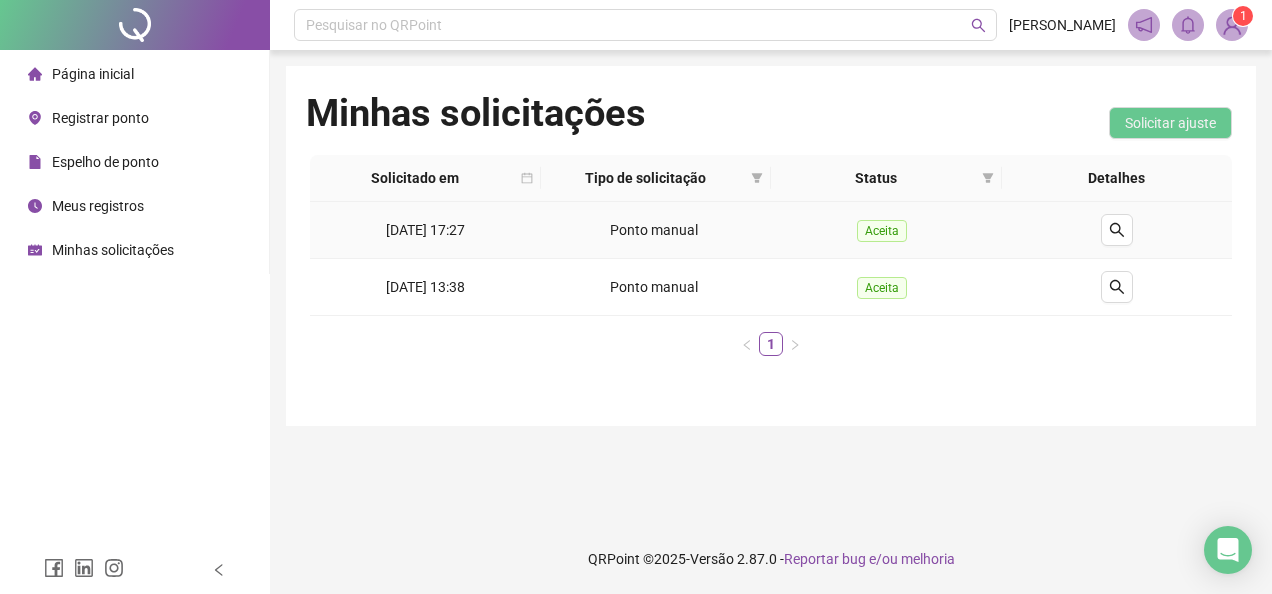 click on "[DATE] 17:27" at bounding box center (425, 230) 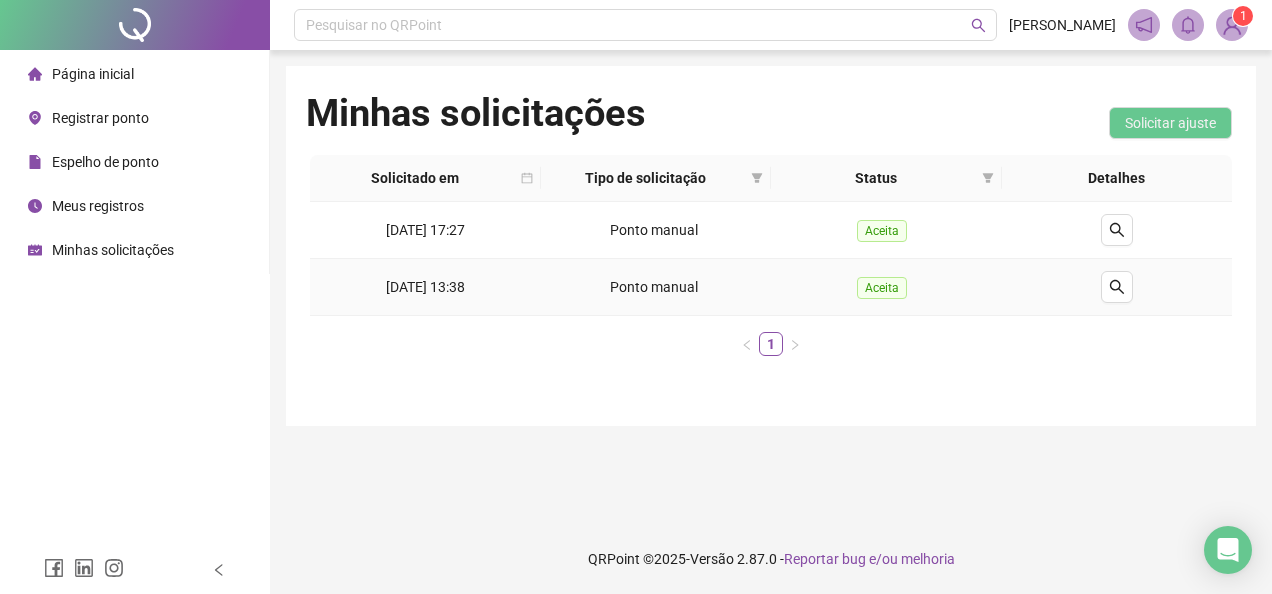 click on "Ponto manual" at bounding box center (656, 287) 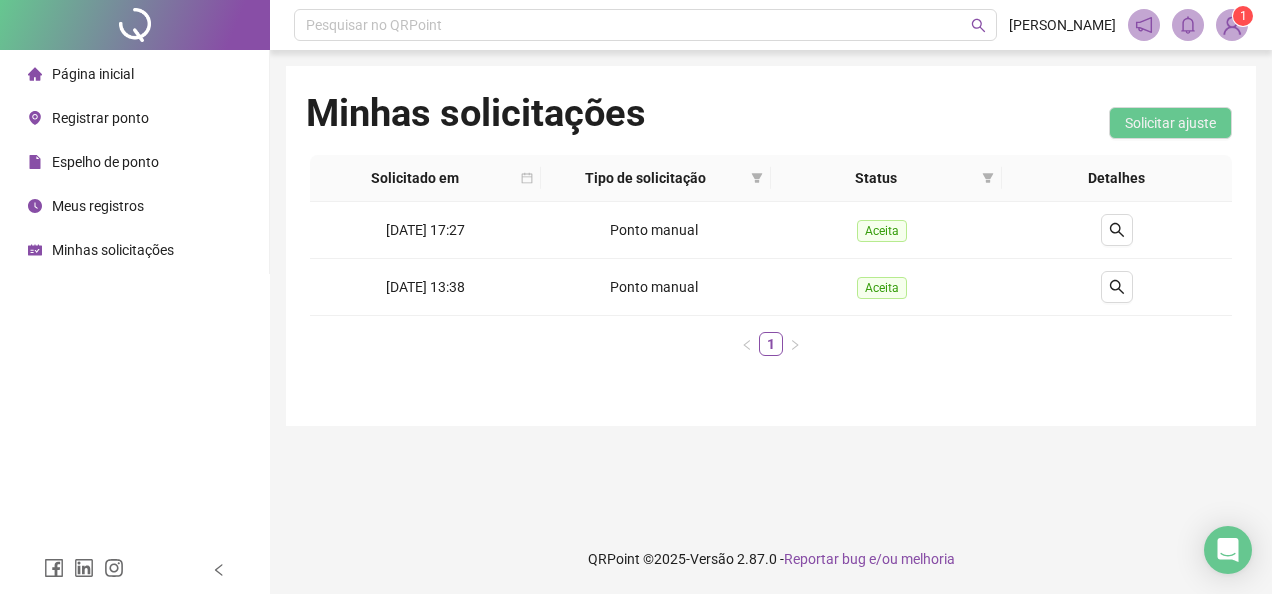 click on "Solicitado em" at bounding box center (415, 178) 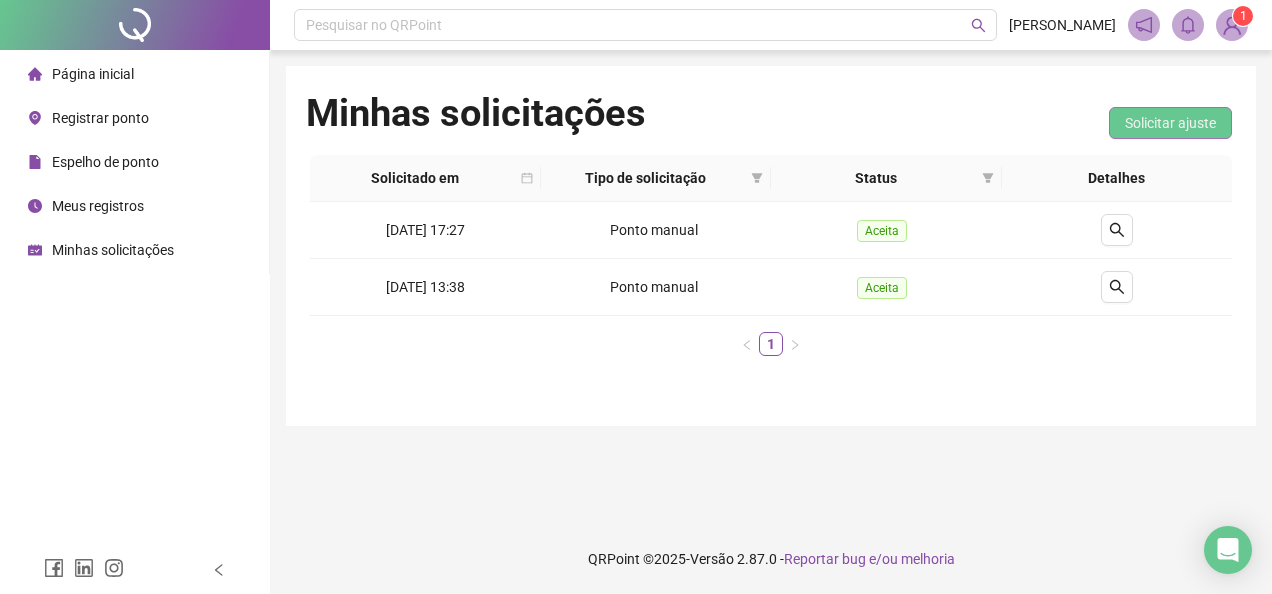 click on "Solicitar ajuste" at bounding box center [1170, 123] 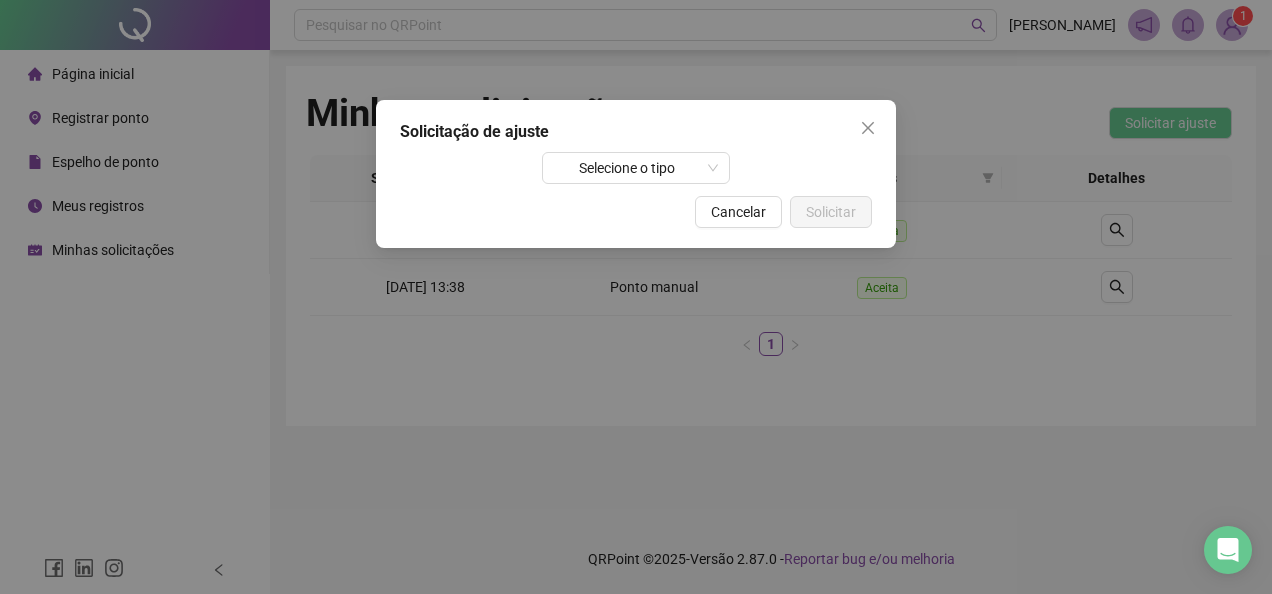 click on "Selecione o tipo" at bounding box center (636, 168) 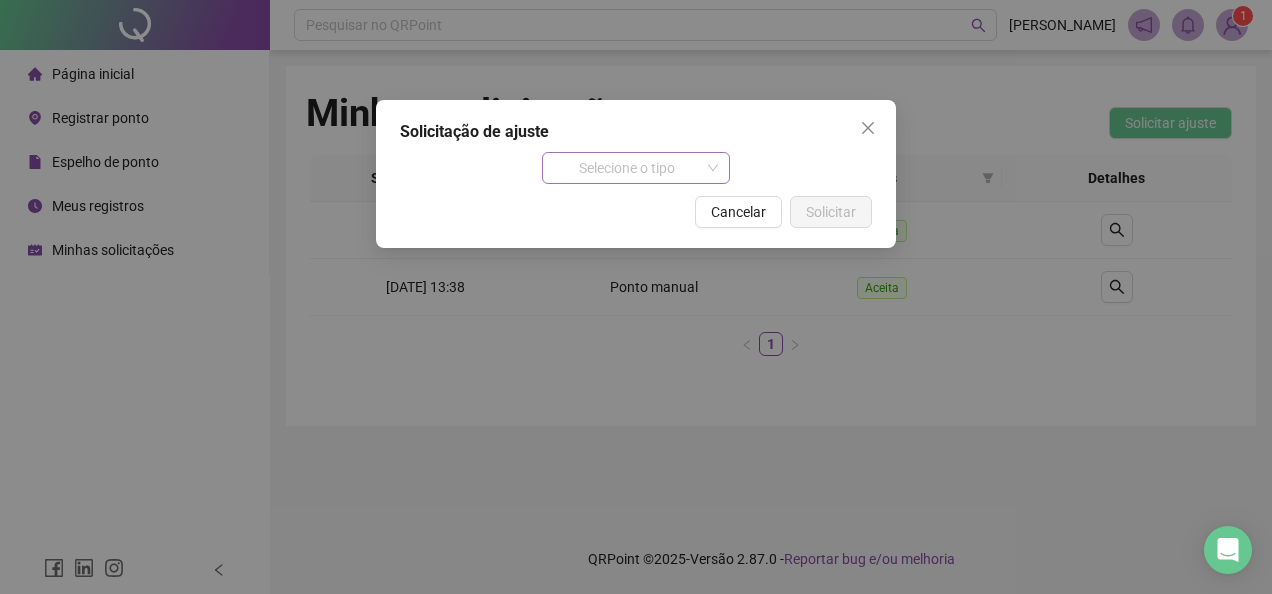 click on "Selecione o tipo" at bounding box center [636, 168] 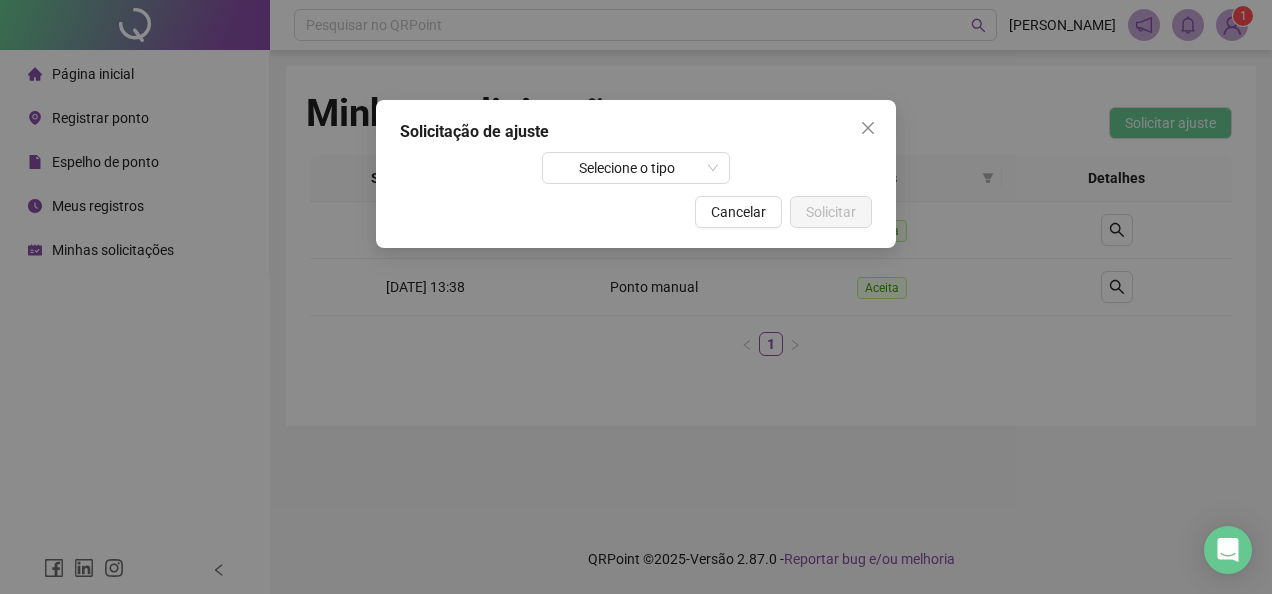 click on "Selecione o tipo" at bounding box center [636, 168] 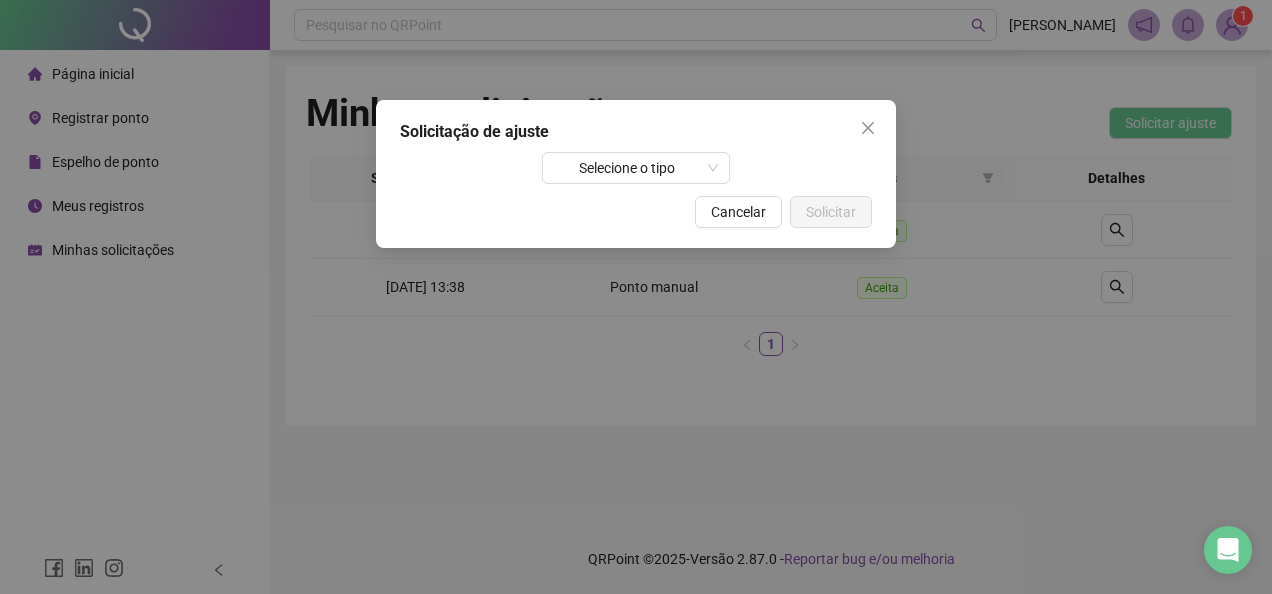 click on "Solicitação de ajuste" at bounding box center [636, 132] 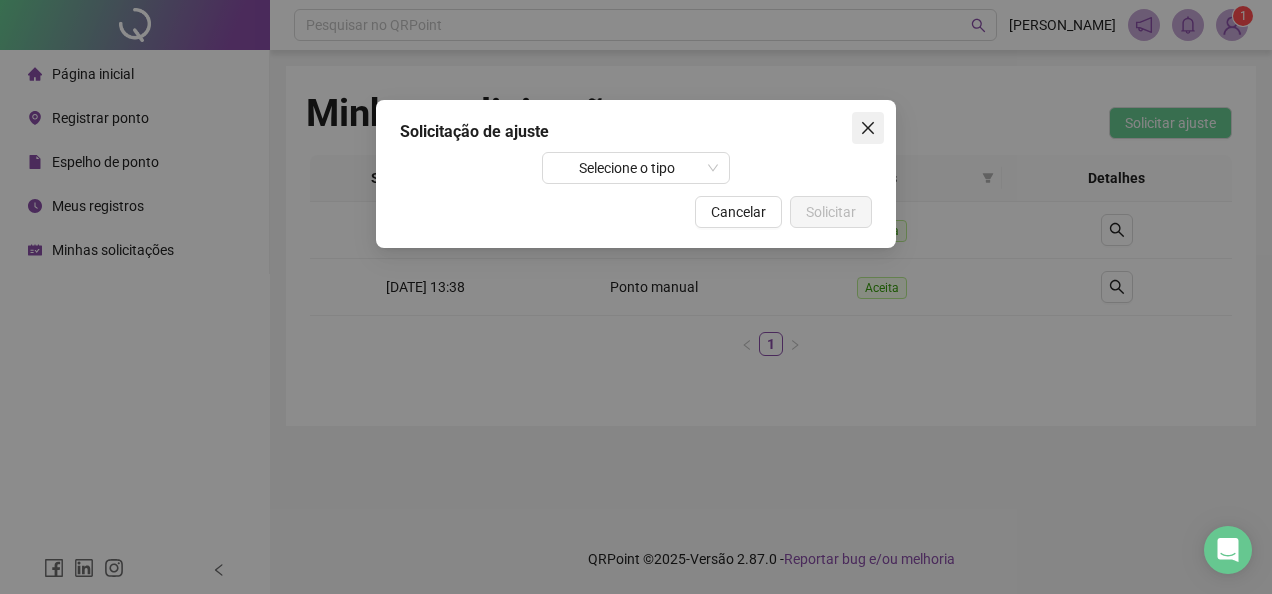 click 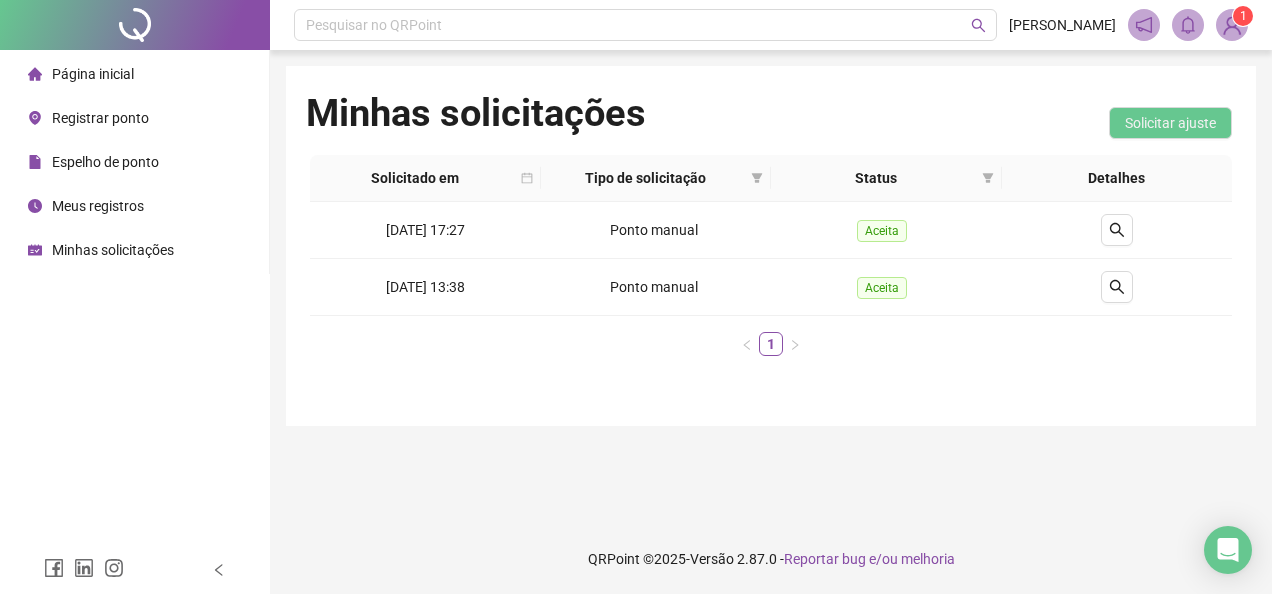 click on "Registrar ponto" at bounding box center (100, 118) 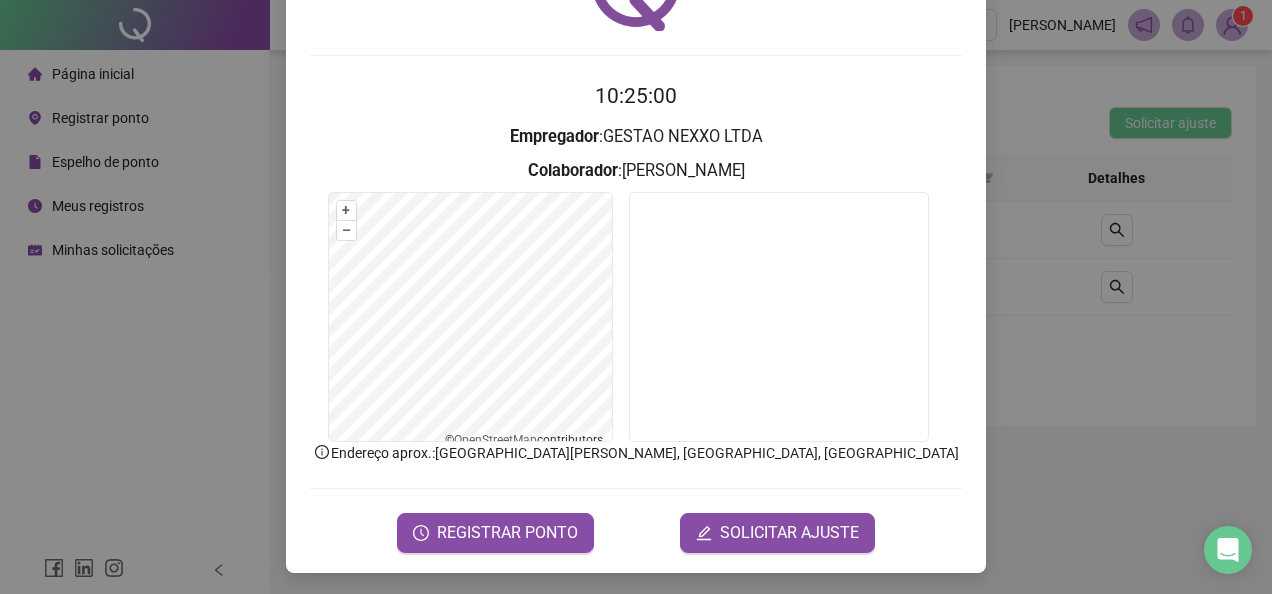 scroll, scrollTop: 136, scrollLeft: 0, axis: vertical 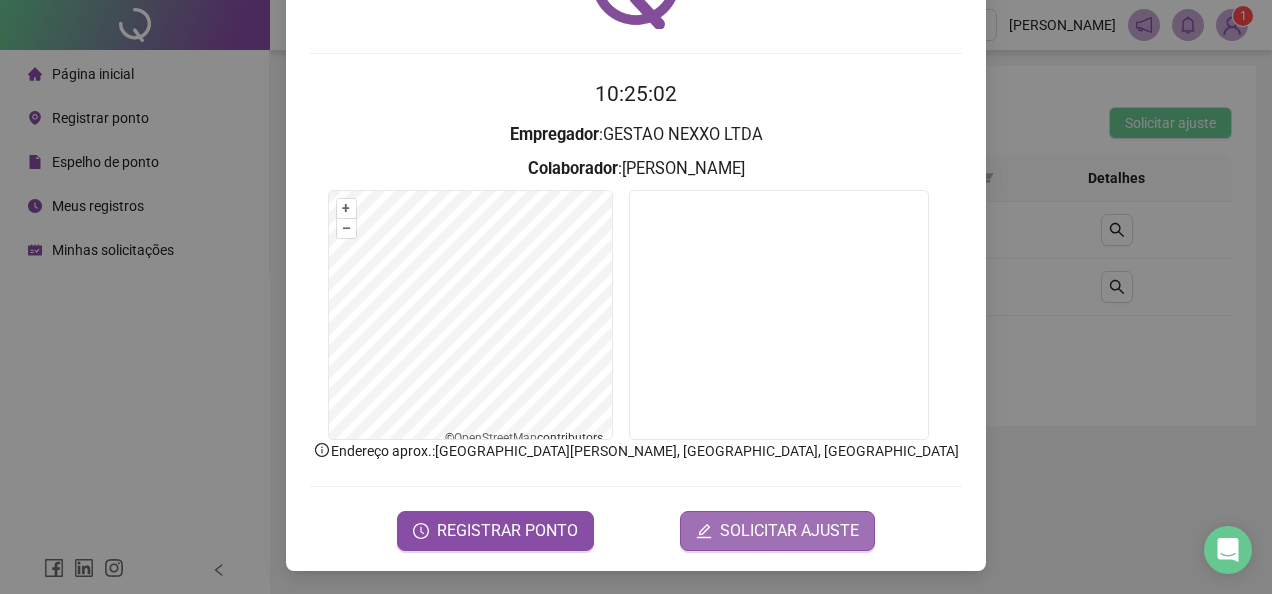 click on "SOLICITAR AJUSTE" at bounding box center (789, 531) 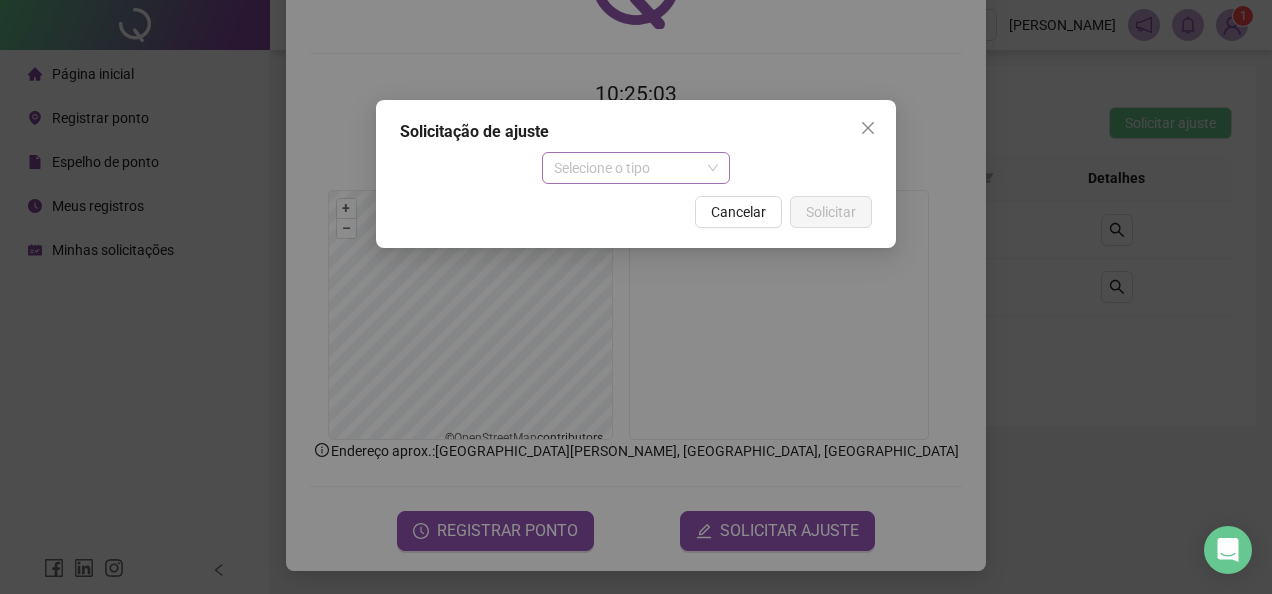 click on "Selecione o tipo" at bounding box center [636, 168] 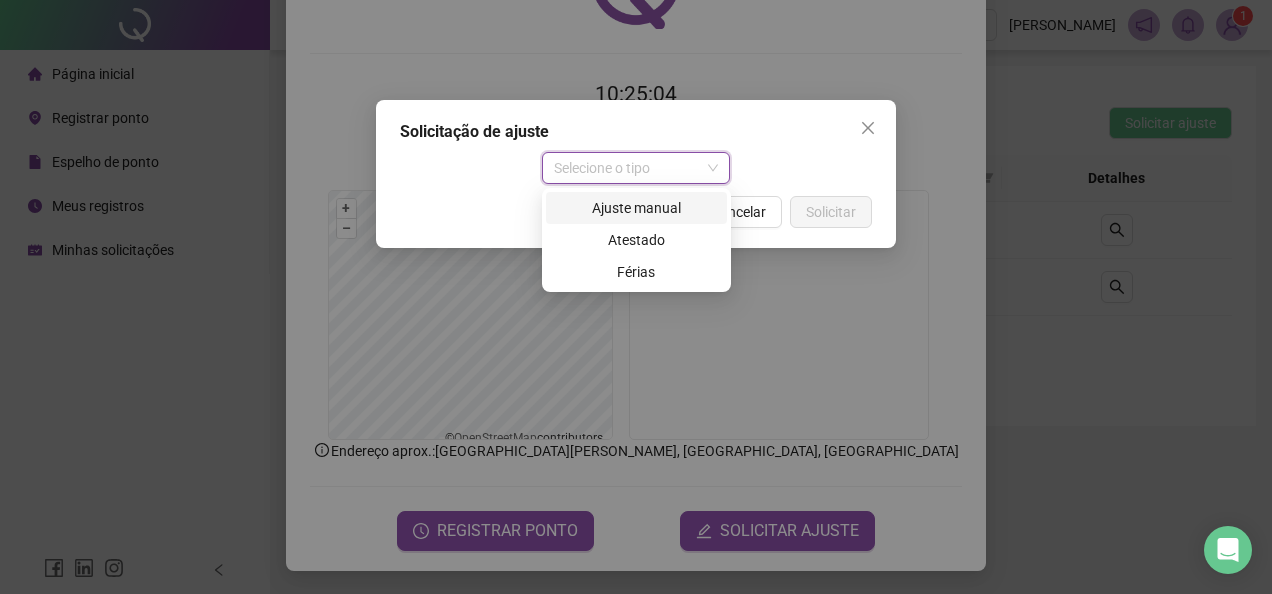click on "Ajuste manual" at bounding box center (636, 208) 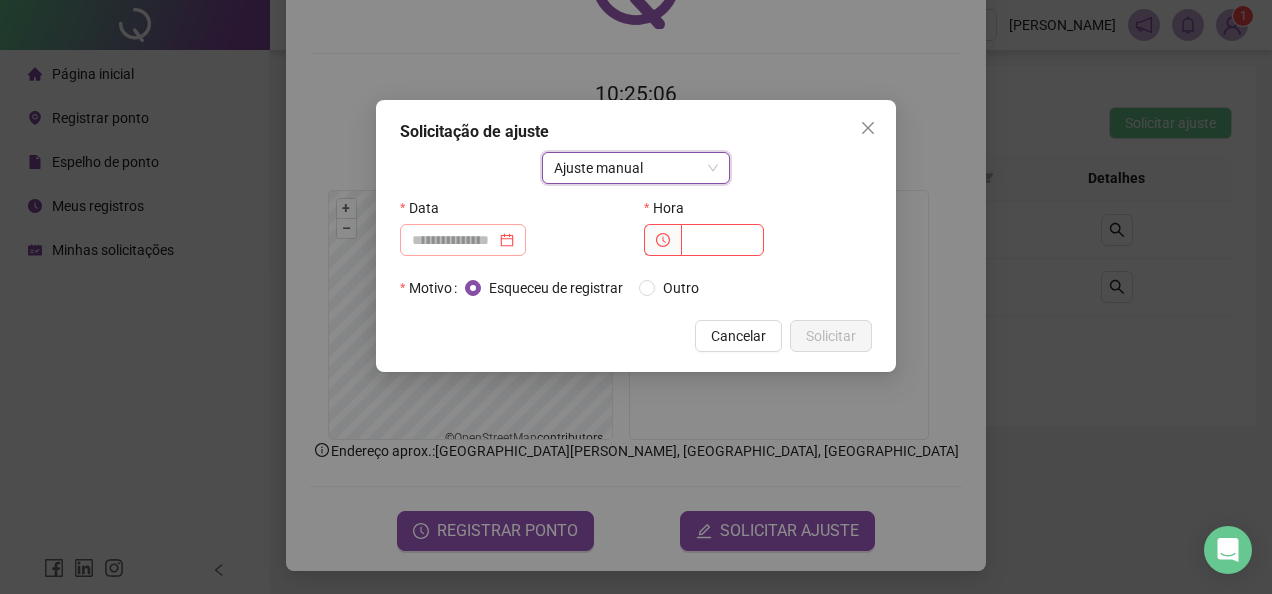 click at bounding box center [463, 240] 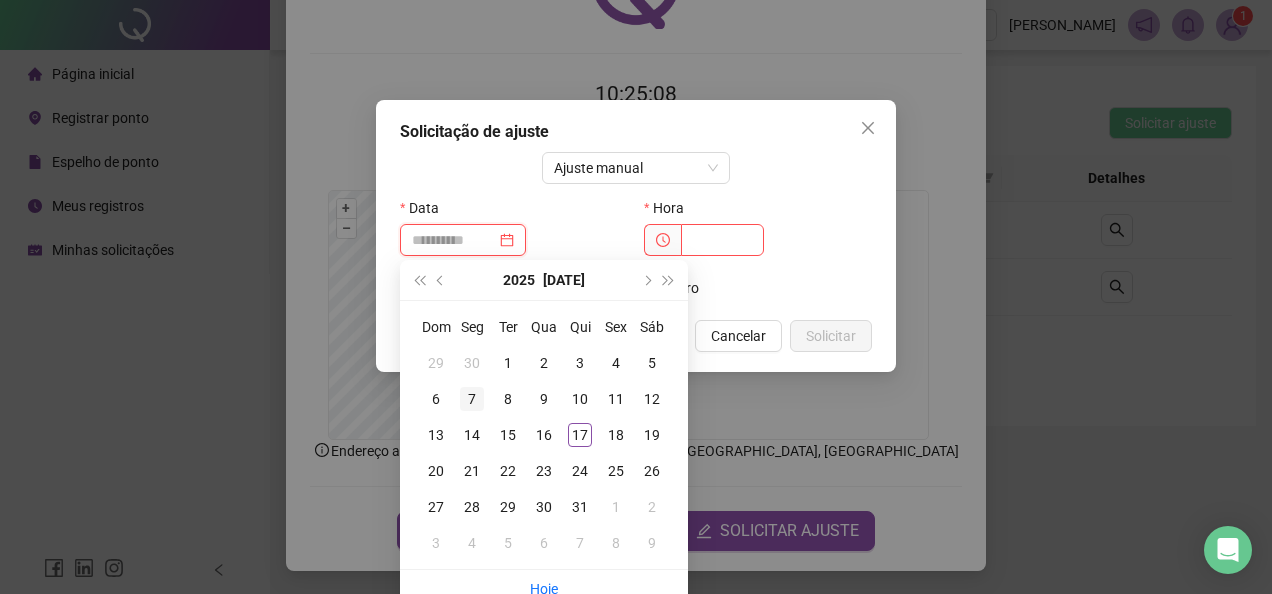 type on "**********" 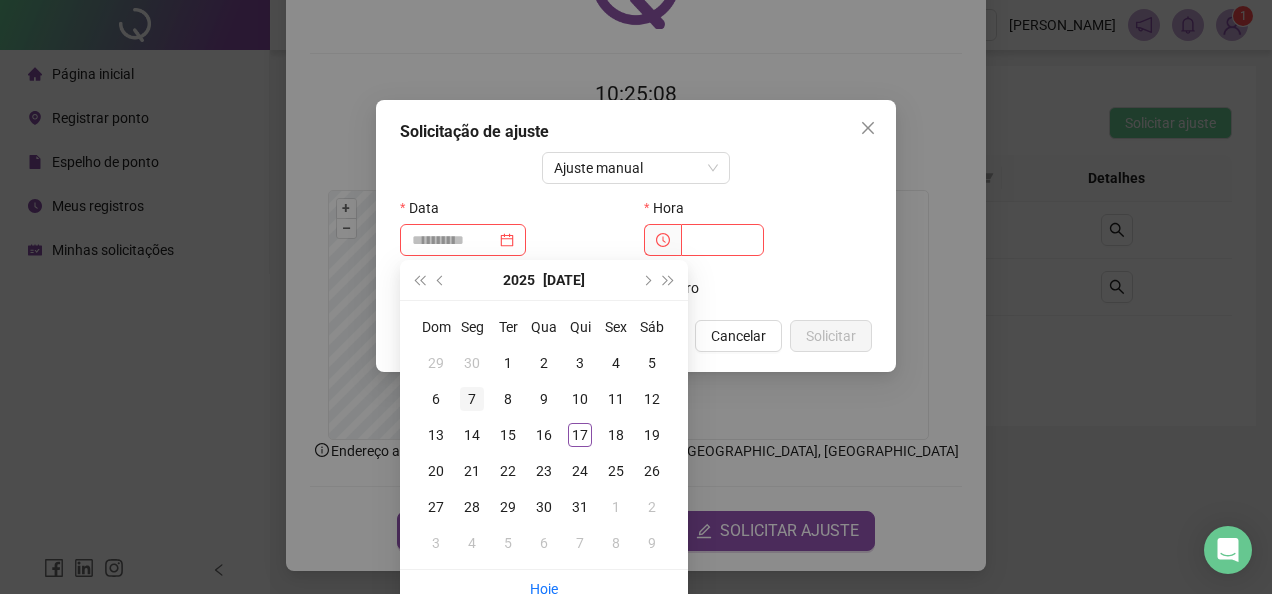 click on "7" at bounding box center [472, 399] 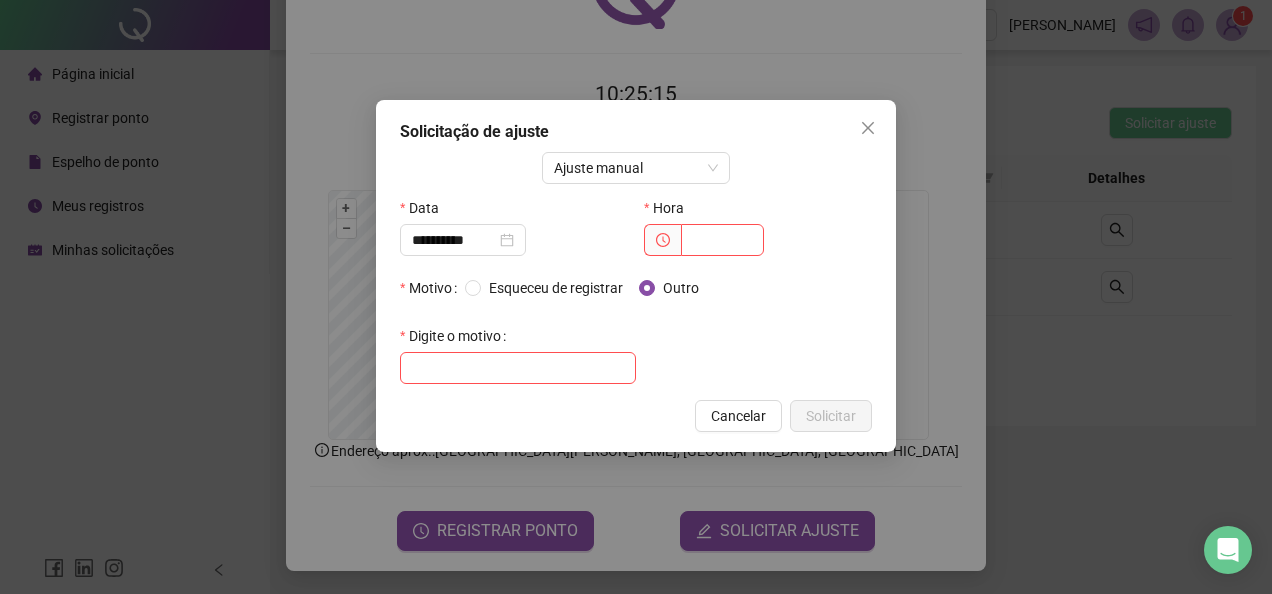 click on "Digite o motivo" at bounding box center [457, 336] 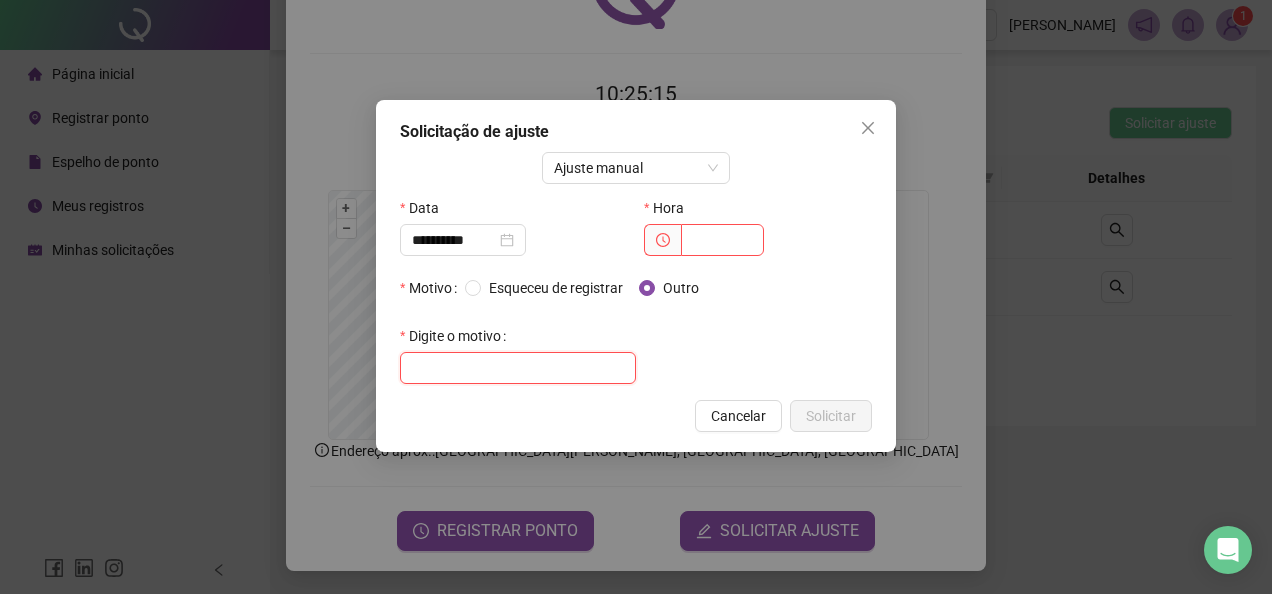 click at bounding box center [518, 368] 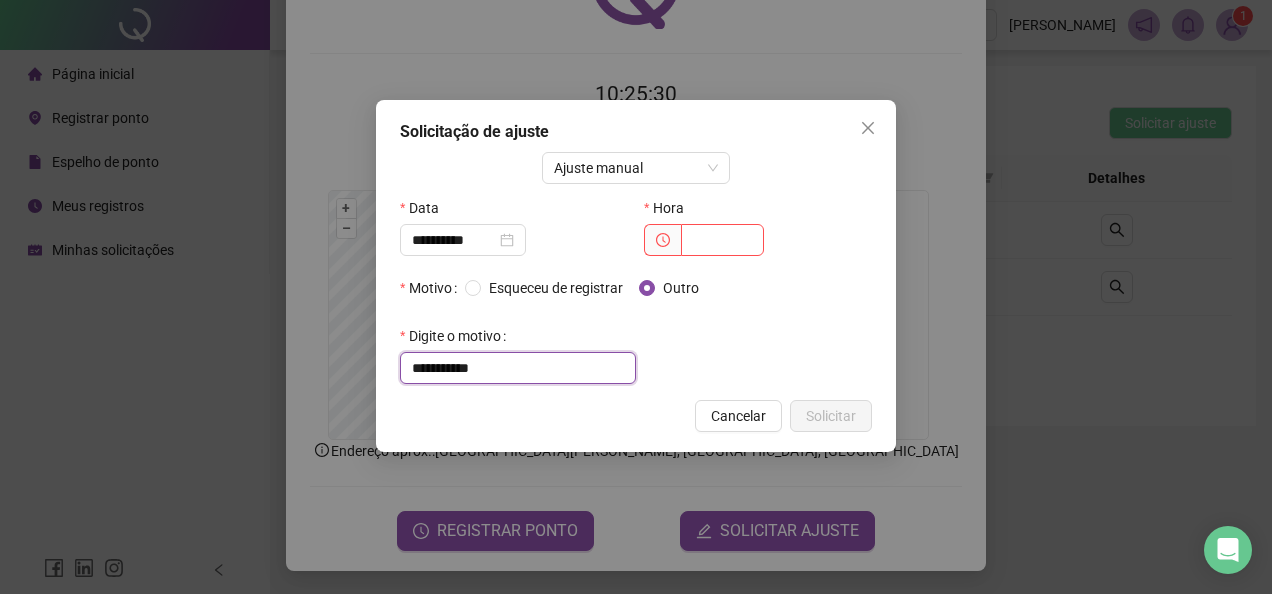 click on "**********" at bounding box center [518, 368] 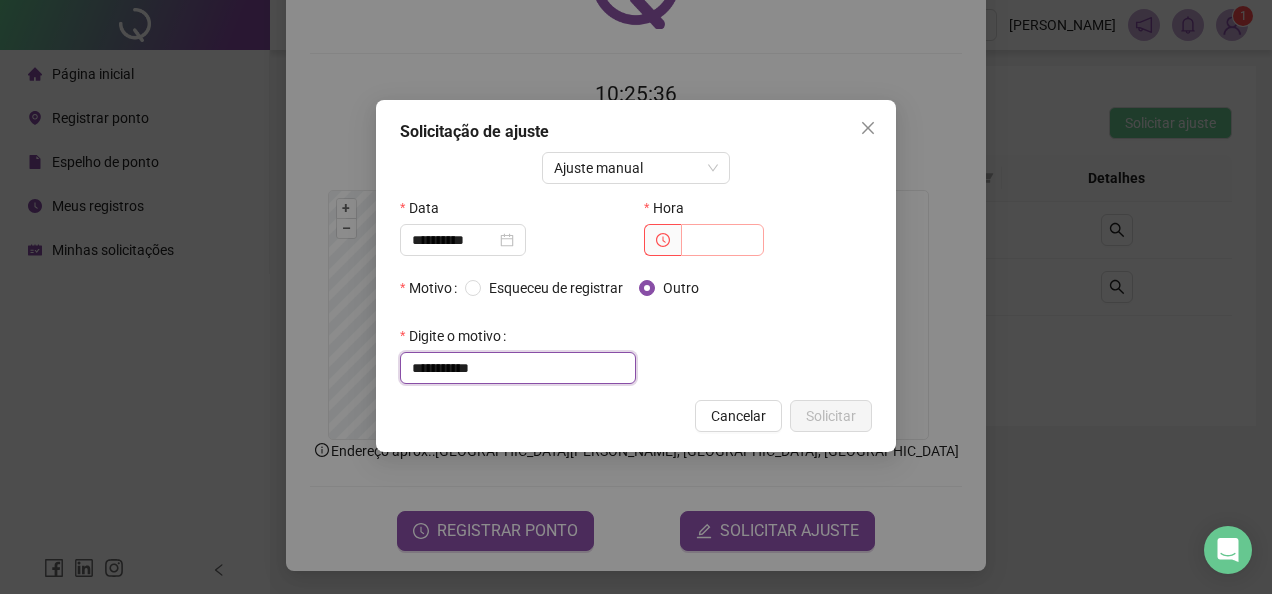 type on "**********" 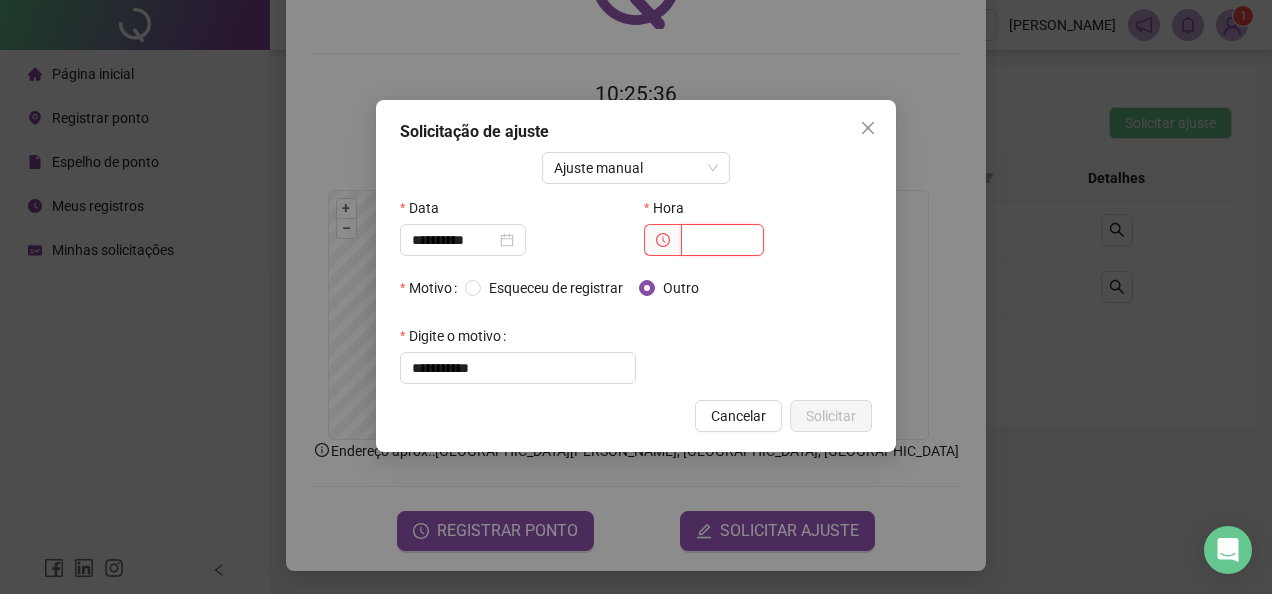 click at bounding box center [722, 240] 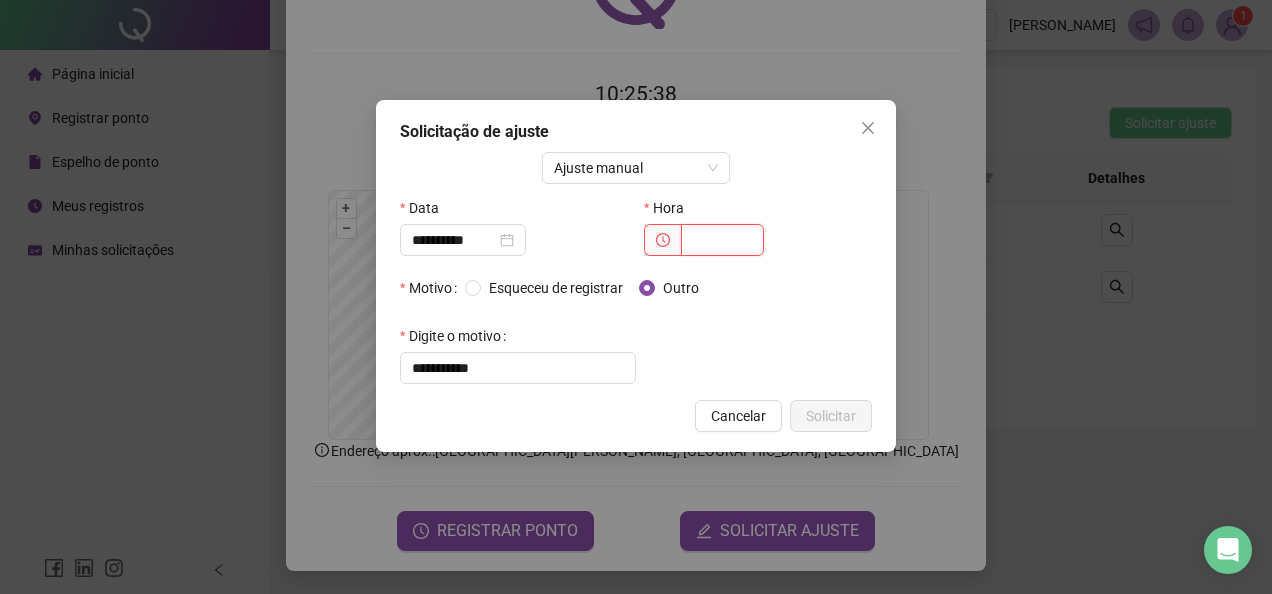 click at bounding box center [722, 240] 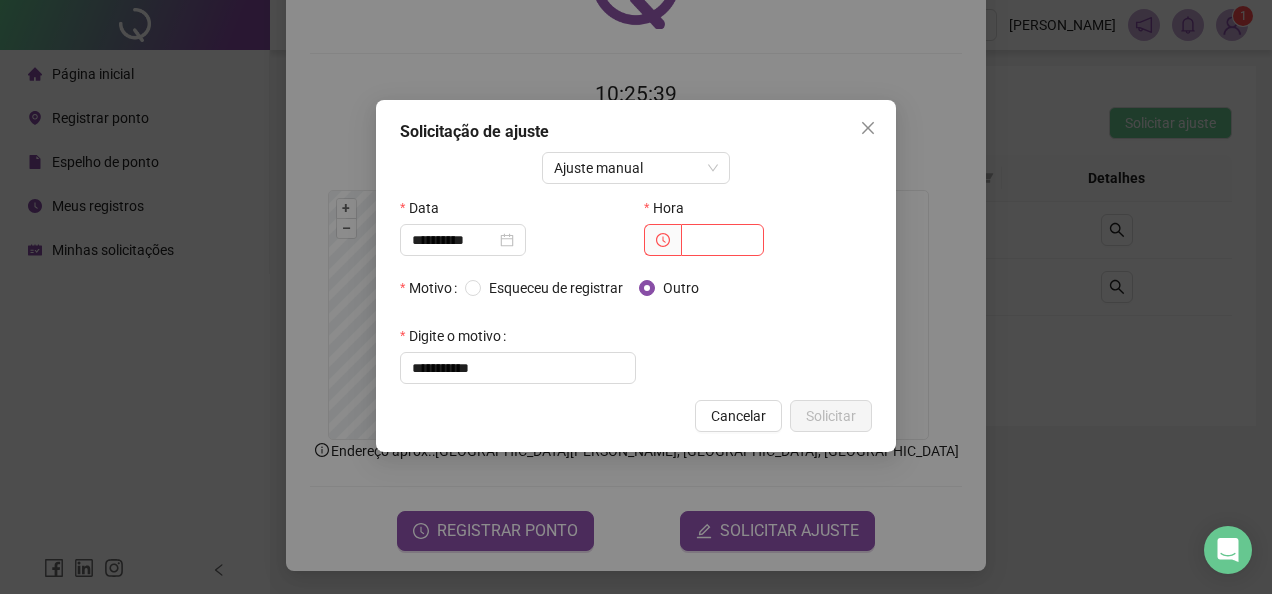 click at bounding box center (662, 240) 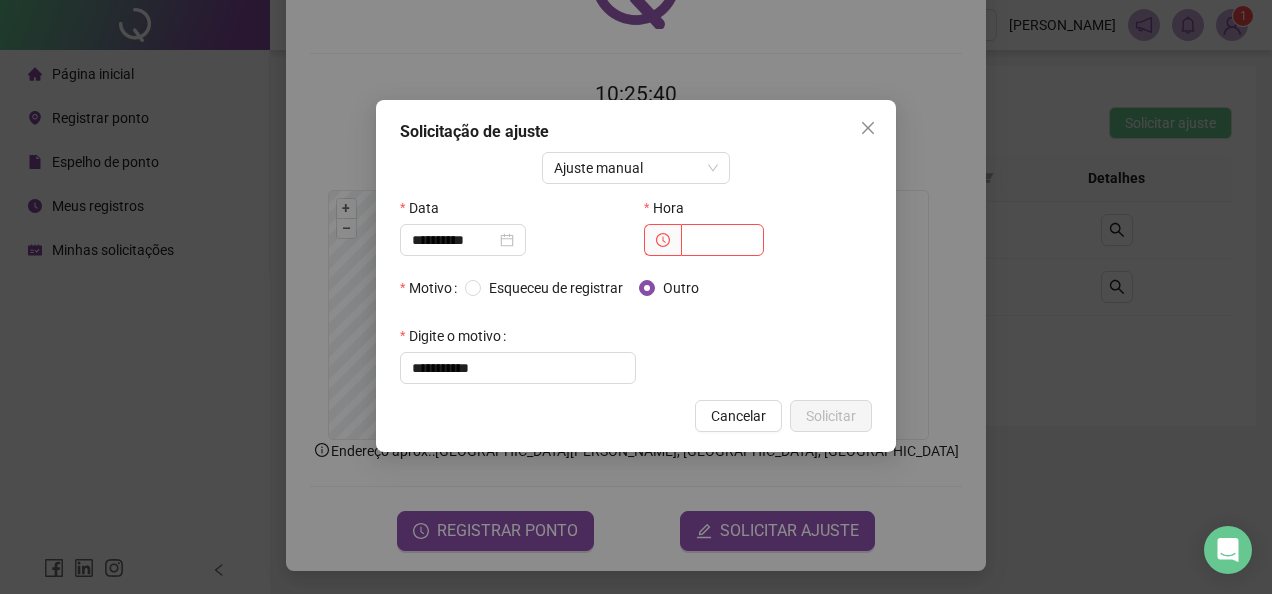 click at bounding box center [662, 240] 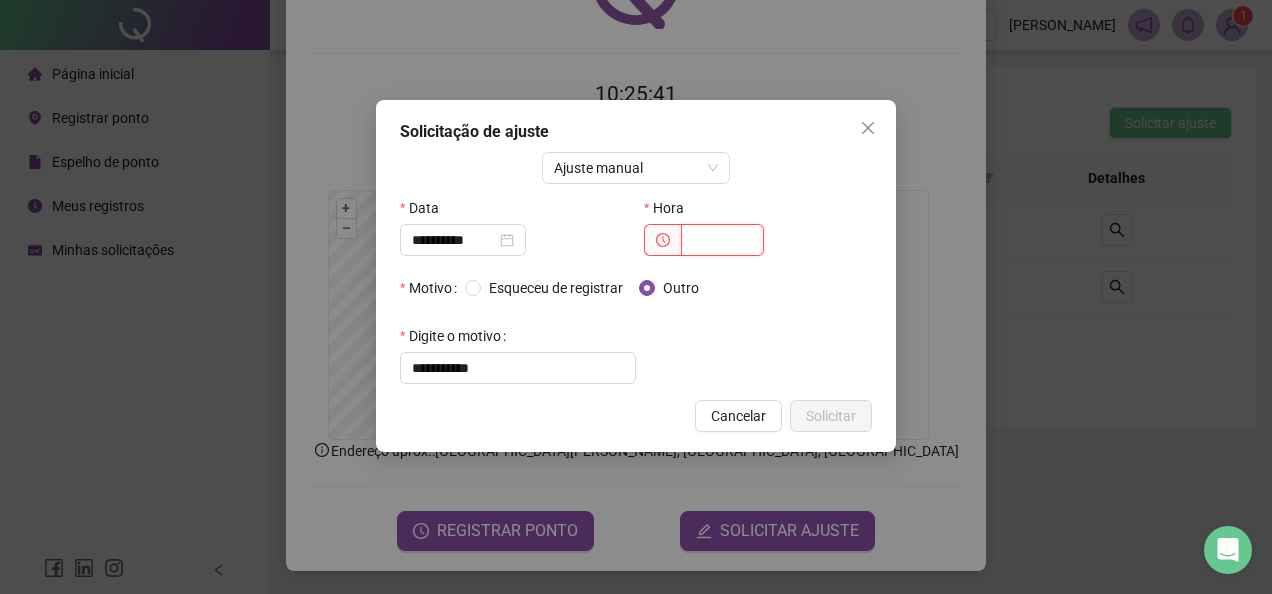 click at bounding box center (722, 240) 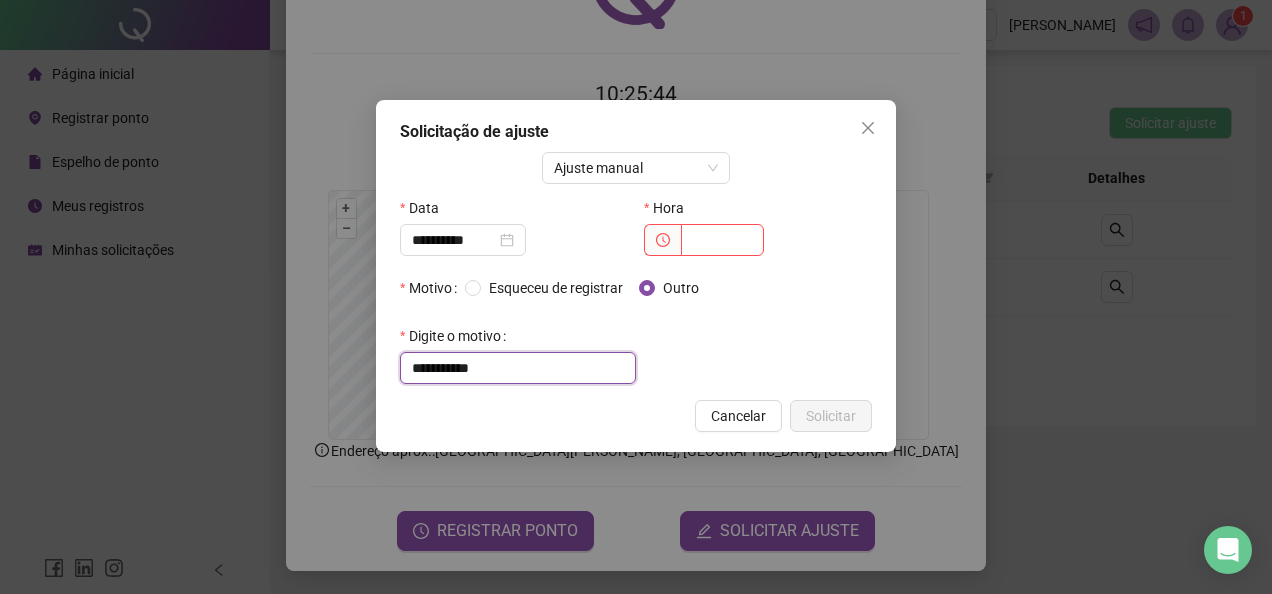 click on "**********" at bounding box center (518, 368) 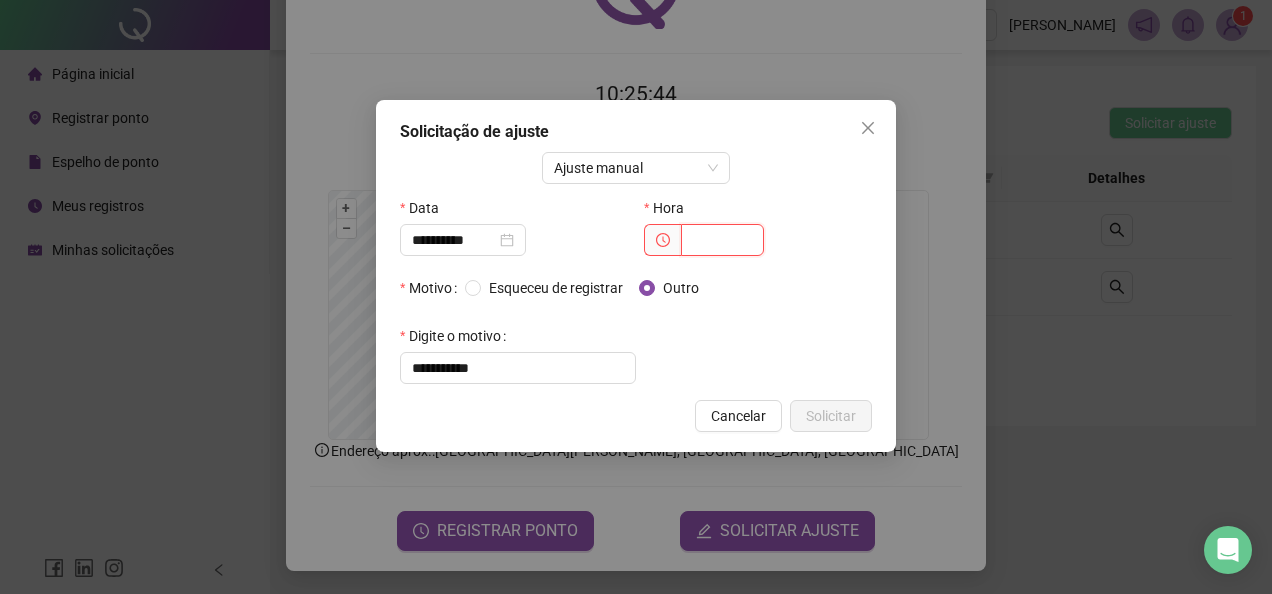 click at bounding box center [722, 240] 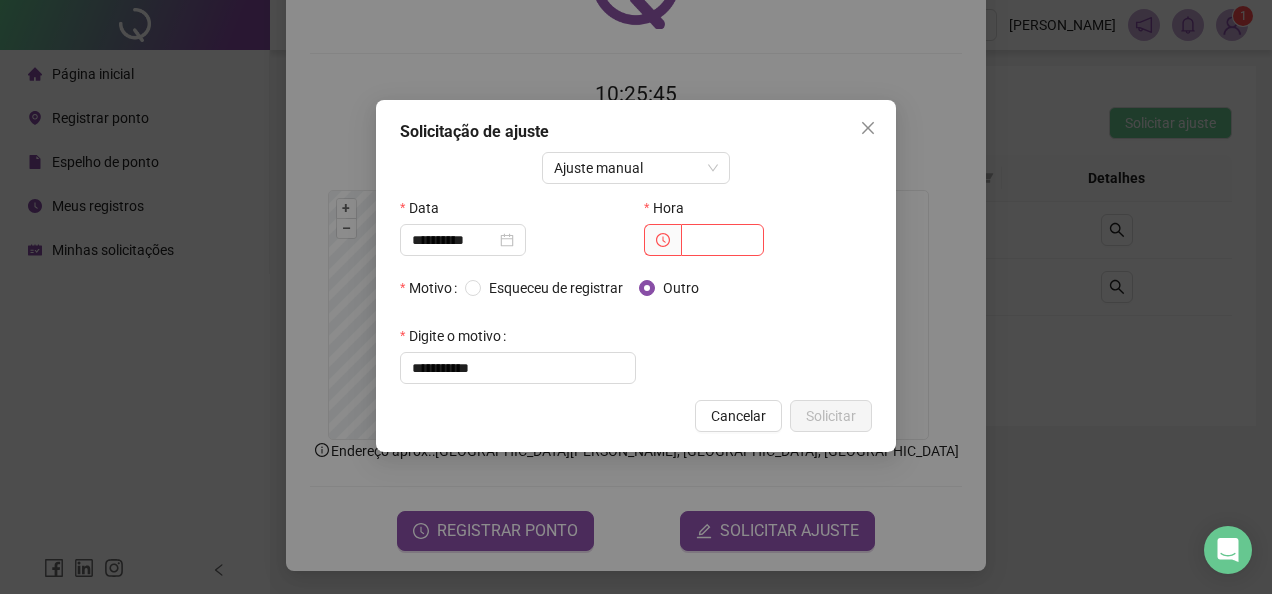 click at bounding box center (662, 240) 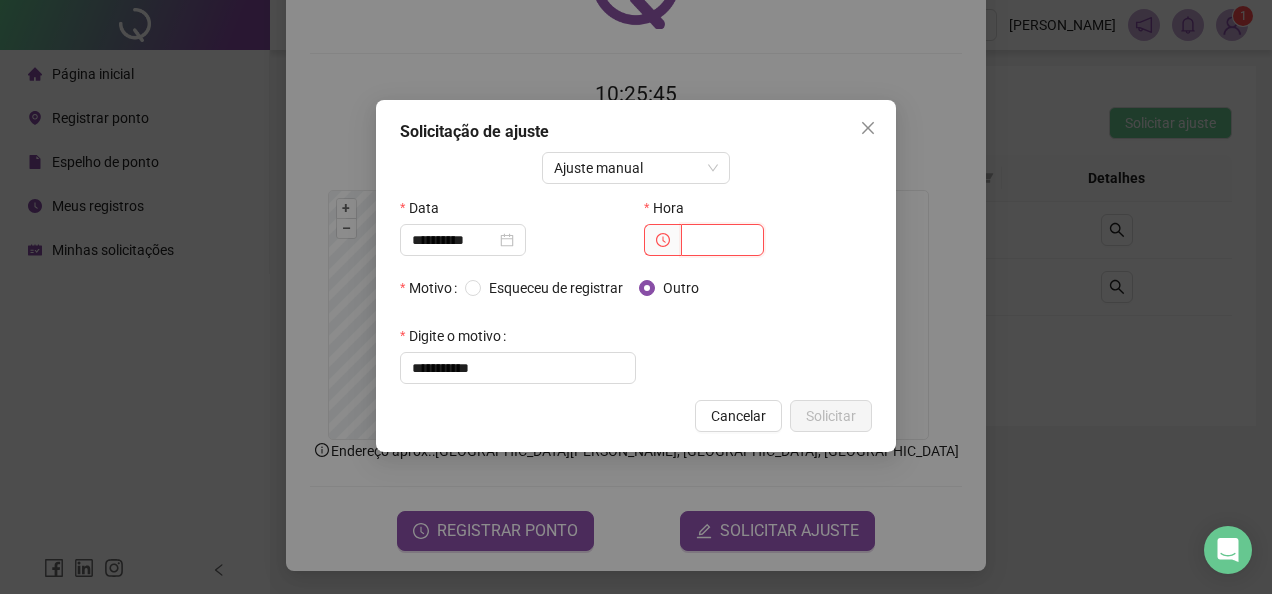 click at bounding box center [722, 240] 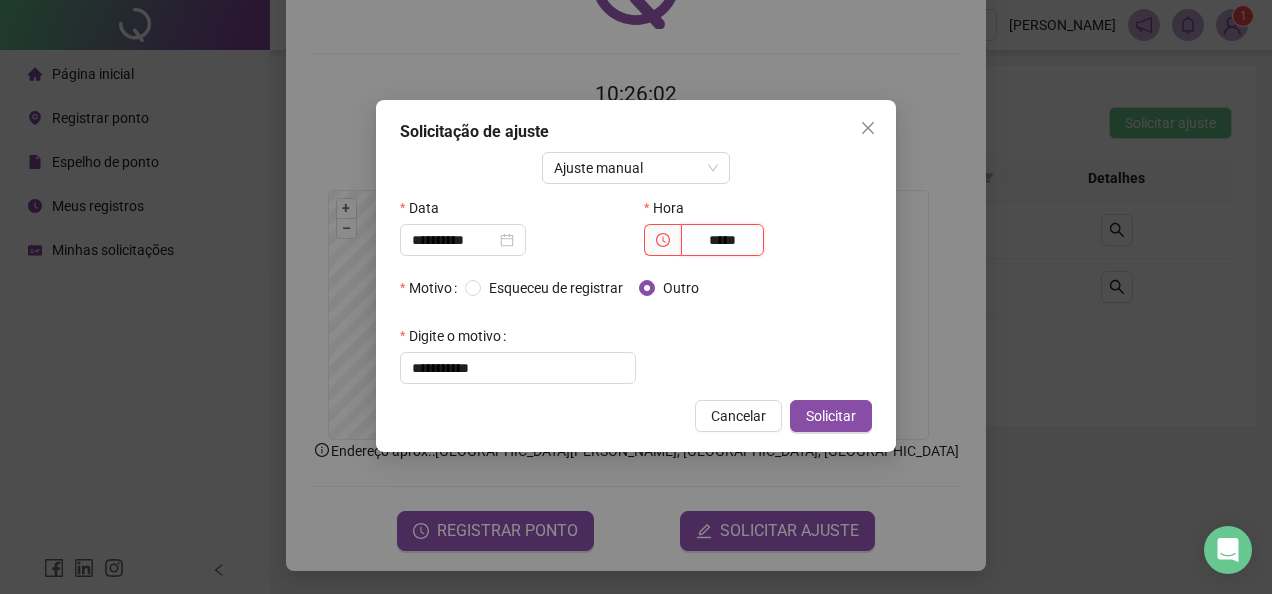 type on "*****" 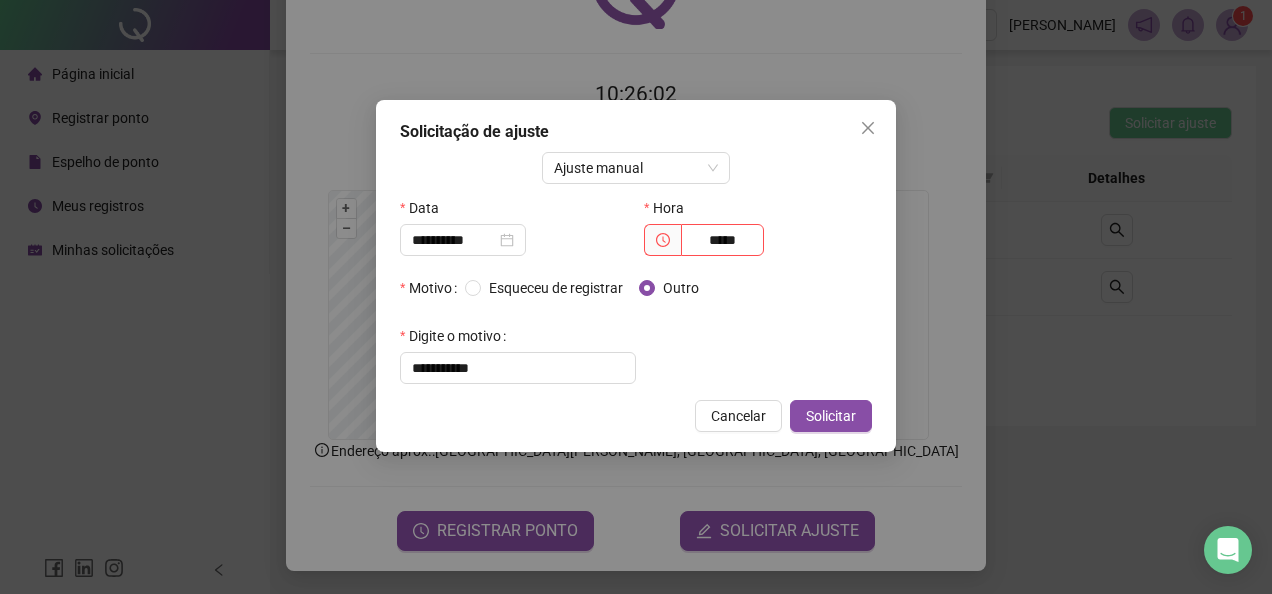 click on "Esqueceu de registrar Outro" at bounding box center (668, 288) 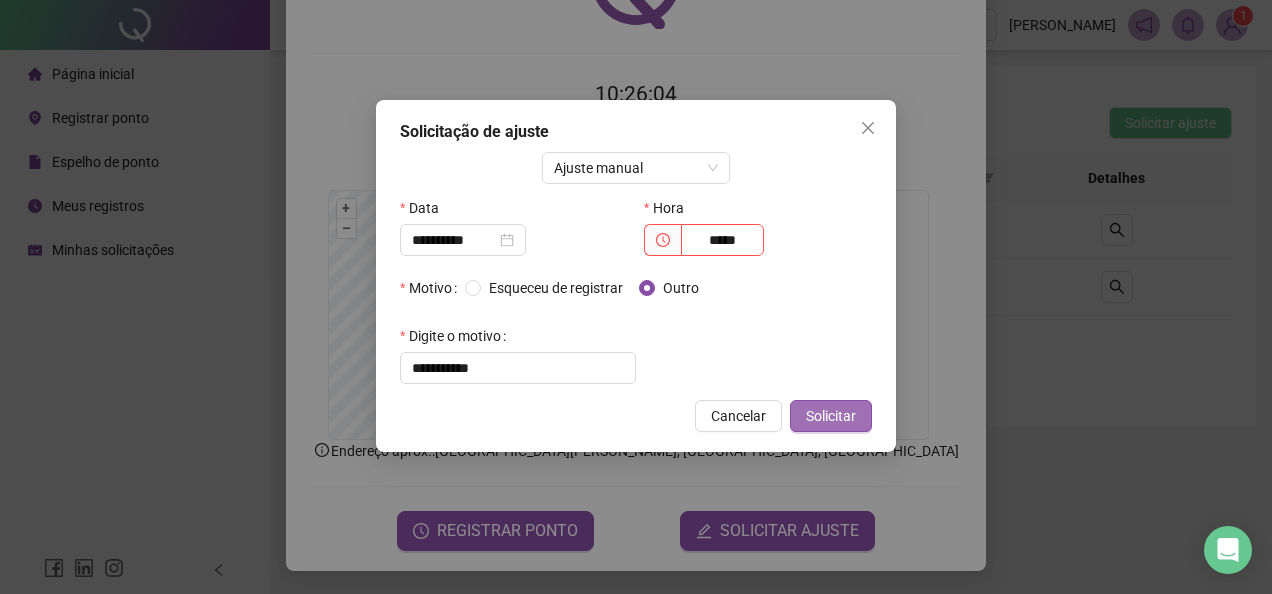 click on "Solicitar" at bounding box center (831, 416) 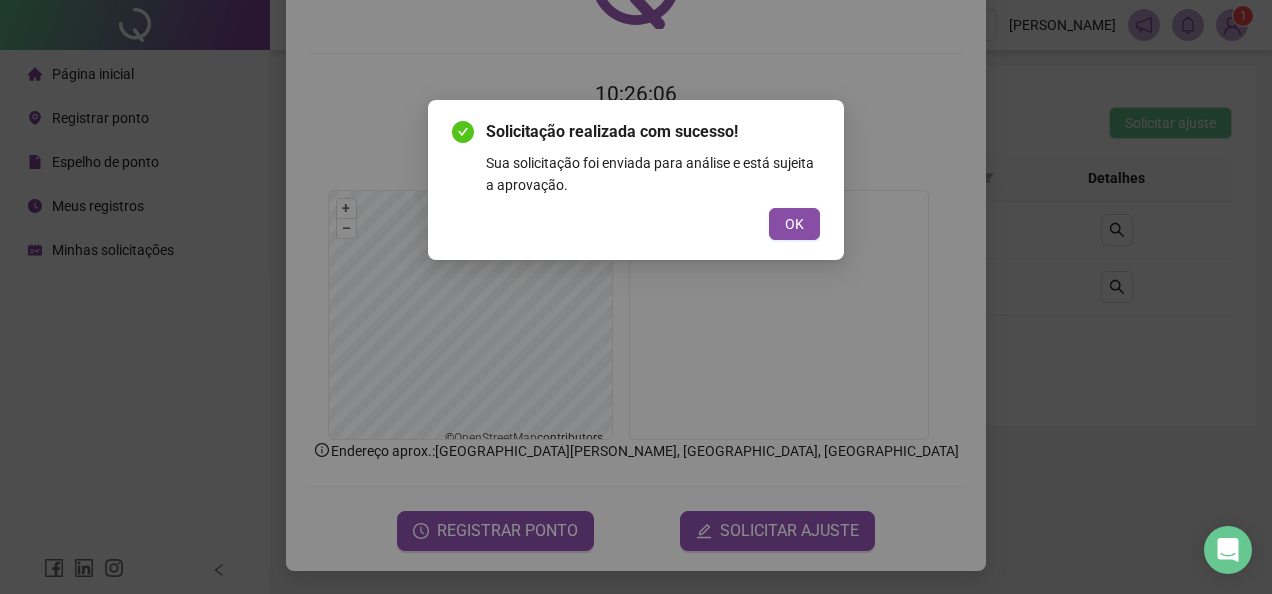 click on "OK" at bounding box center [794, 224] 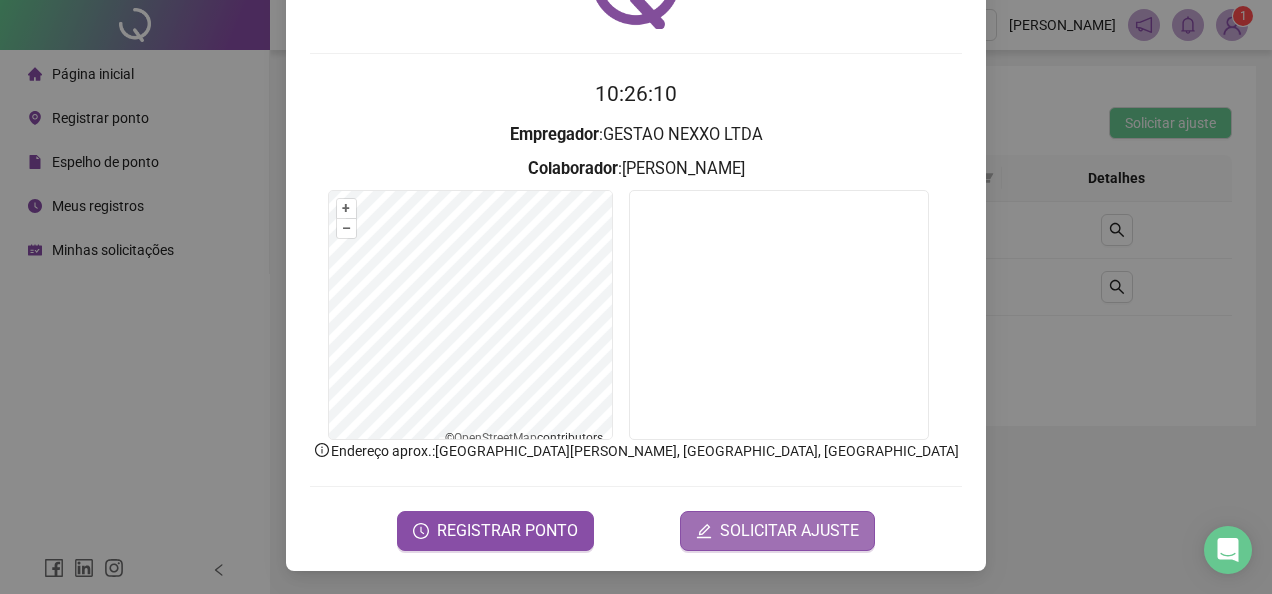 click on "SOLICITAR AJUSTE" at bounding box center (789, 531) 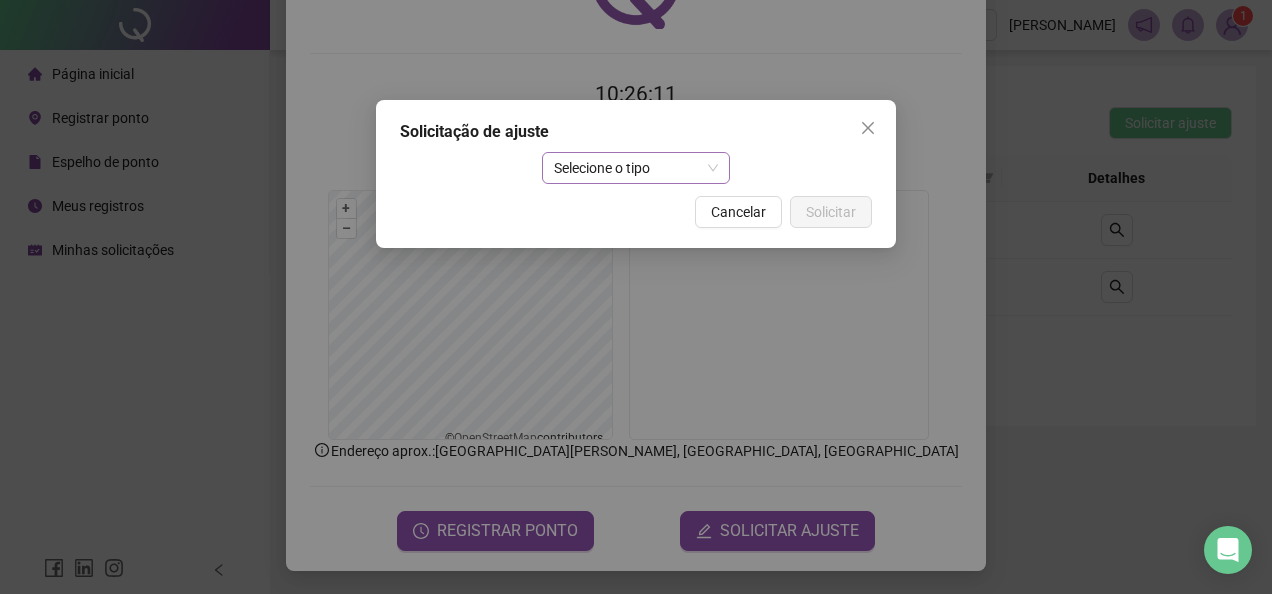 click on "Selecione o tipo" at bounding box center (636, 168) 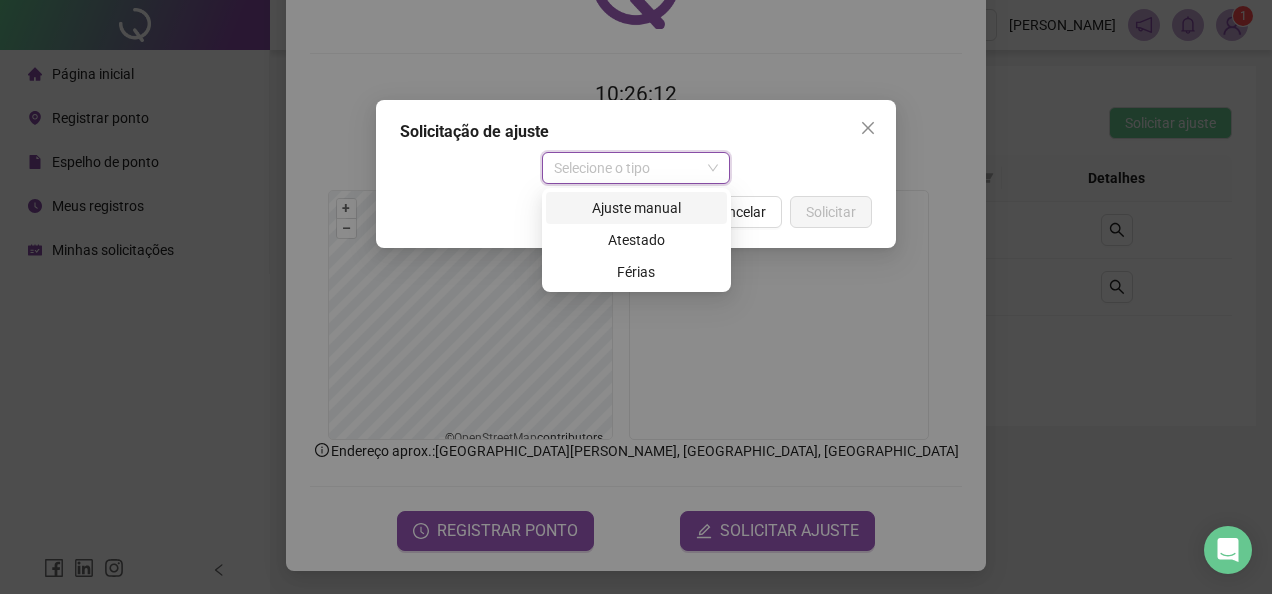 click on "Ajuste manual" at bounding box center [636, 208] 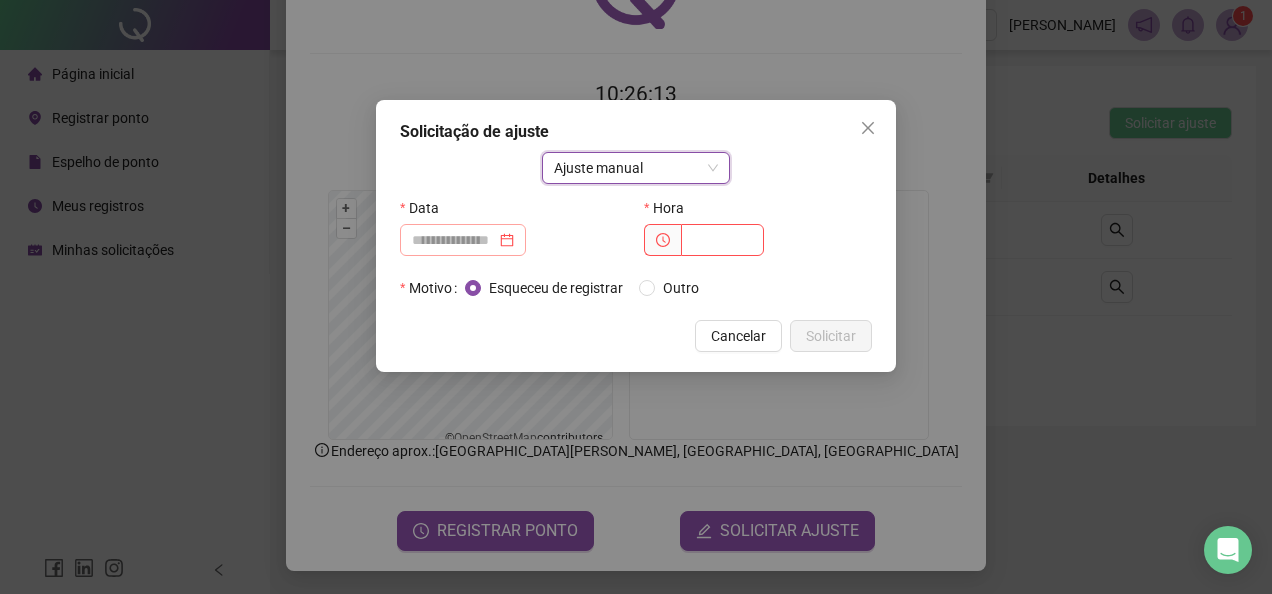 click at bounding box center (463, 240) 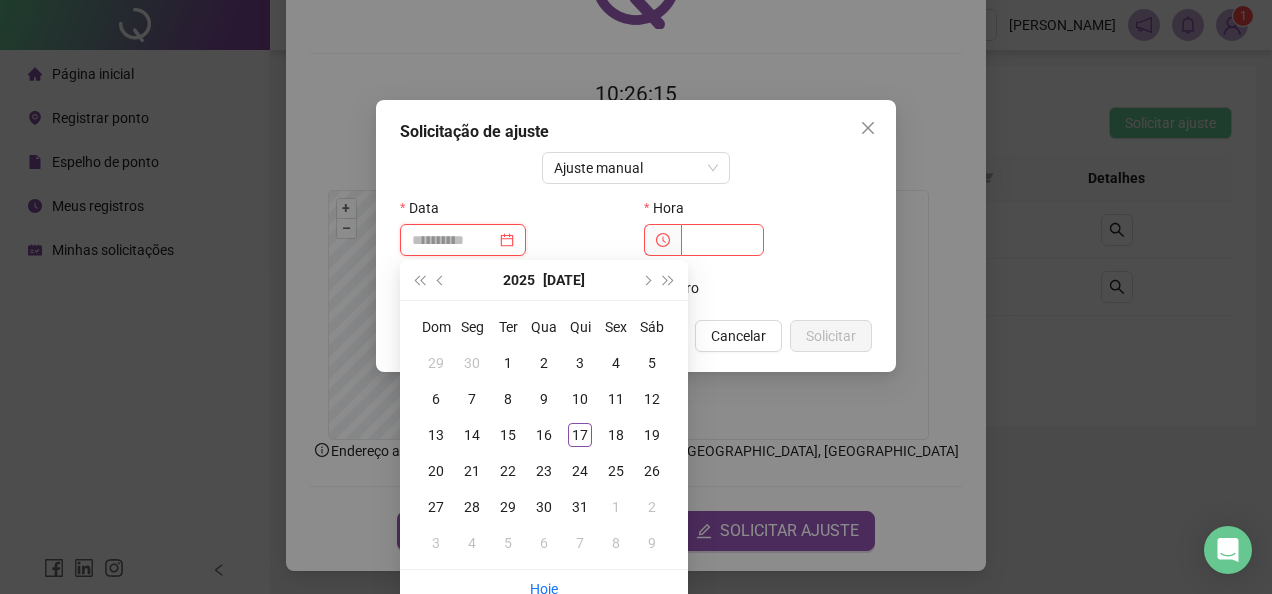 type on "**********" 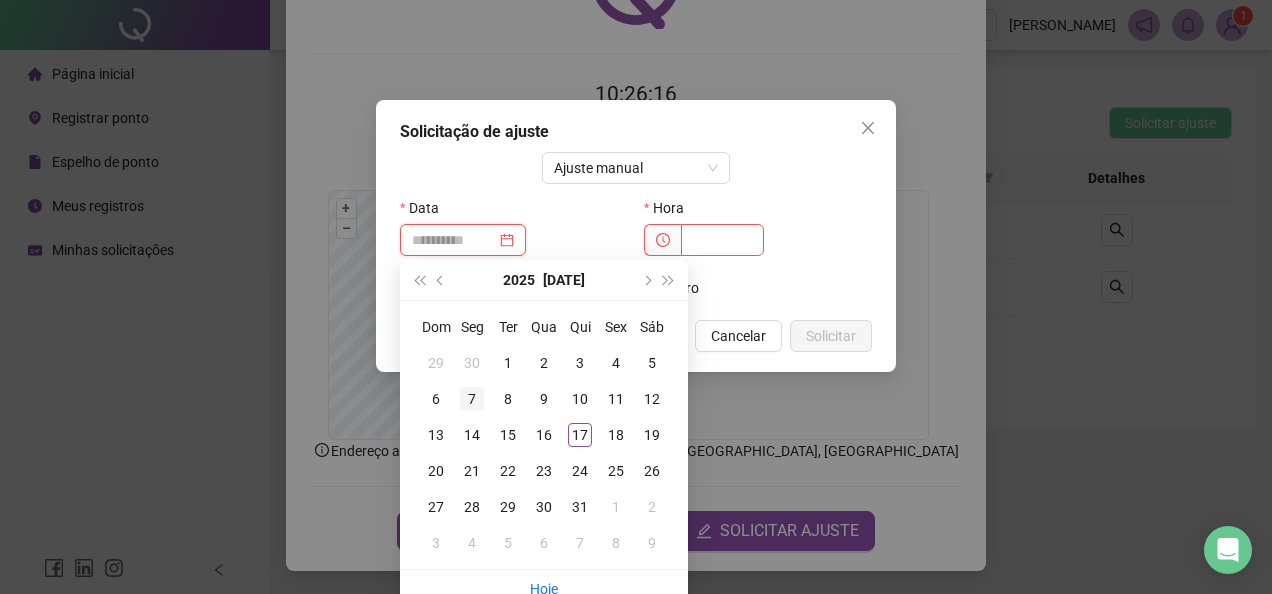 type on "**********" 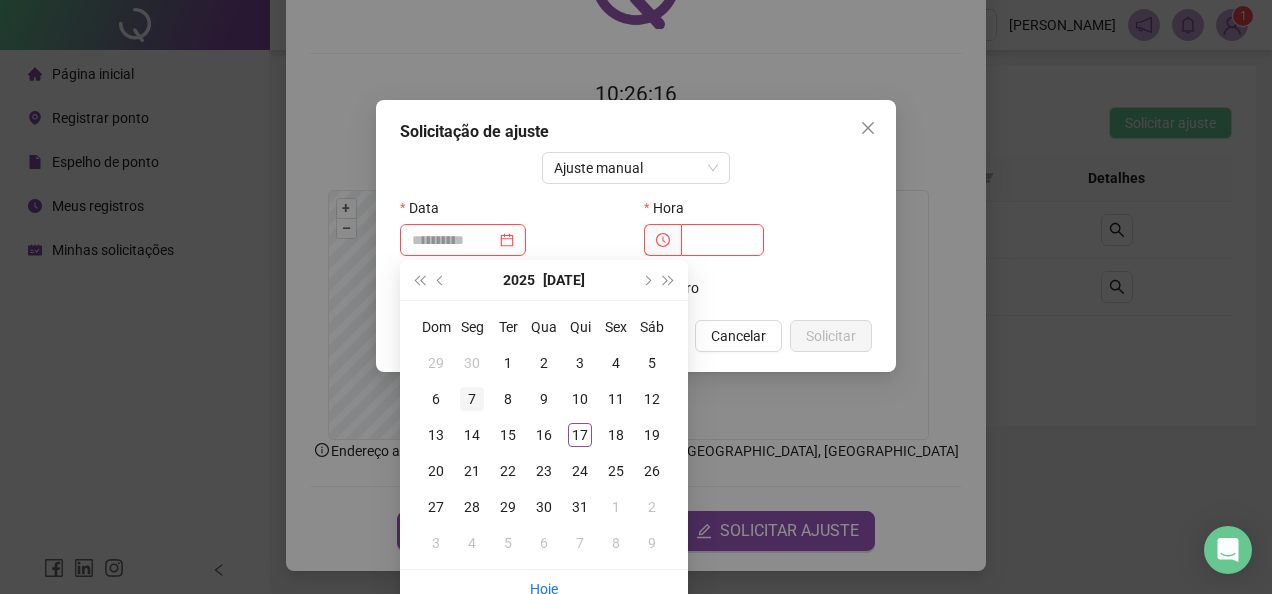 click on "7" at bounding box center (472, 399) 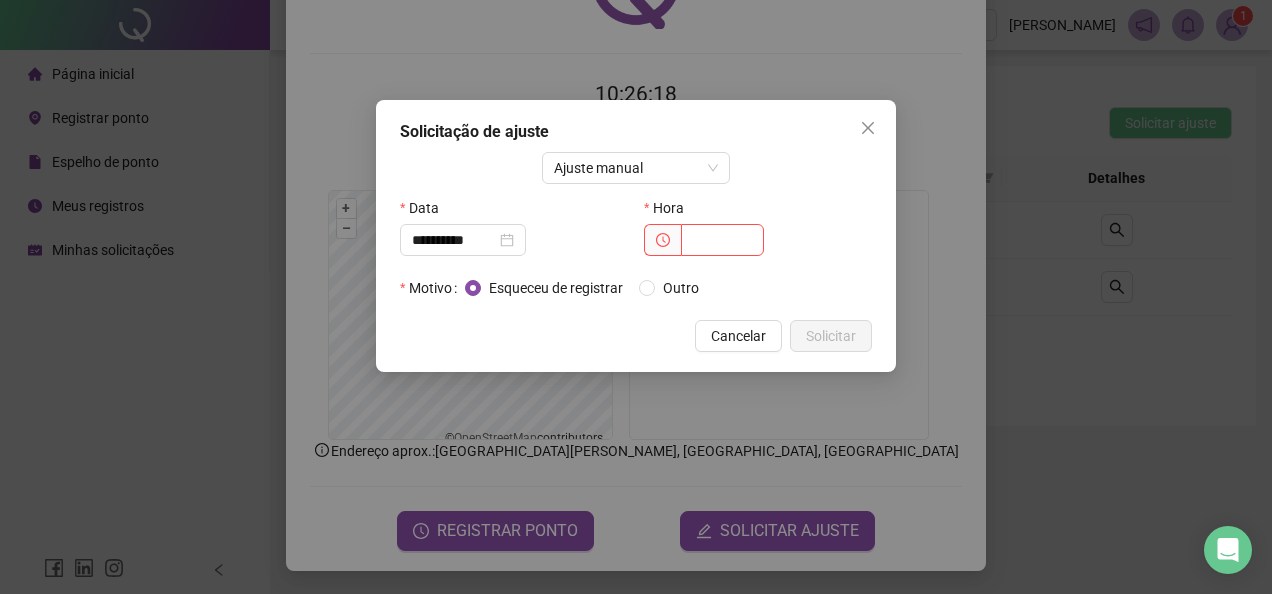 click at bounding box center (662, 240) 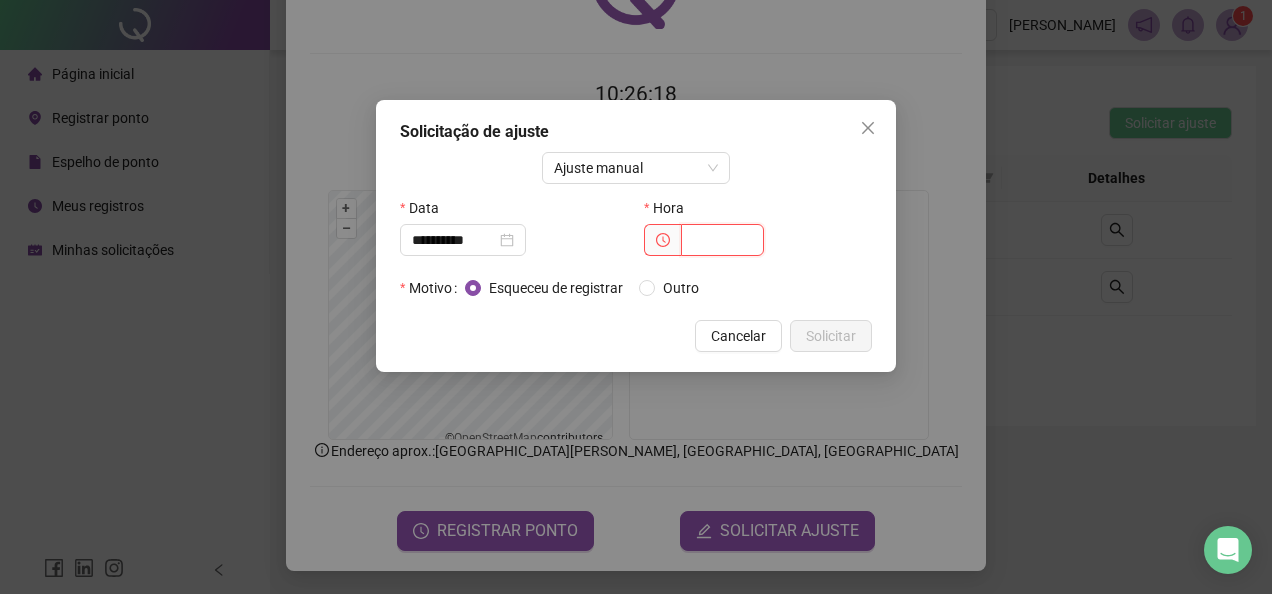 click at bounding box center [722, 240] 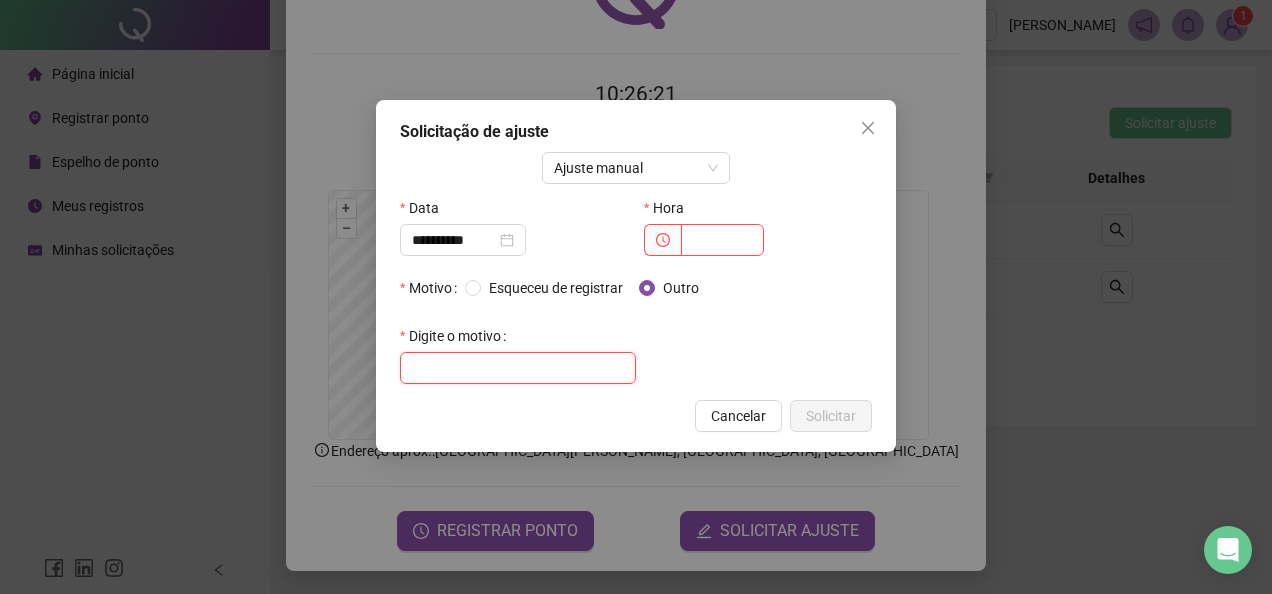 click at bounding box center (518, 368) 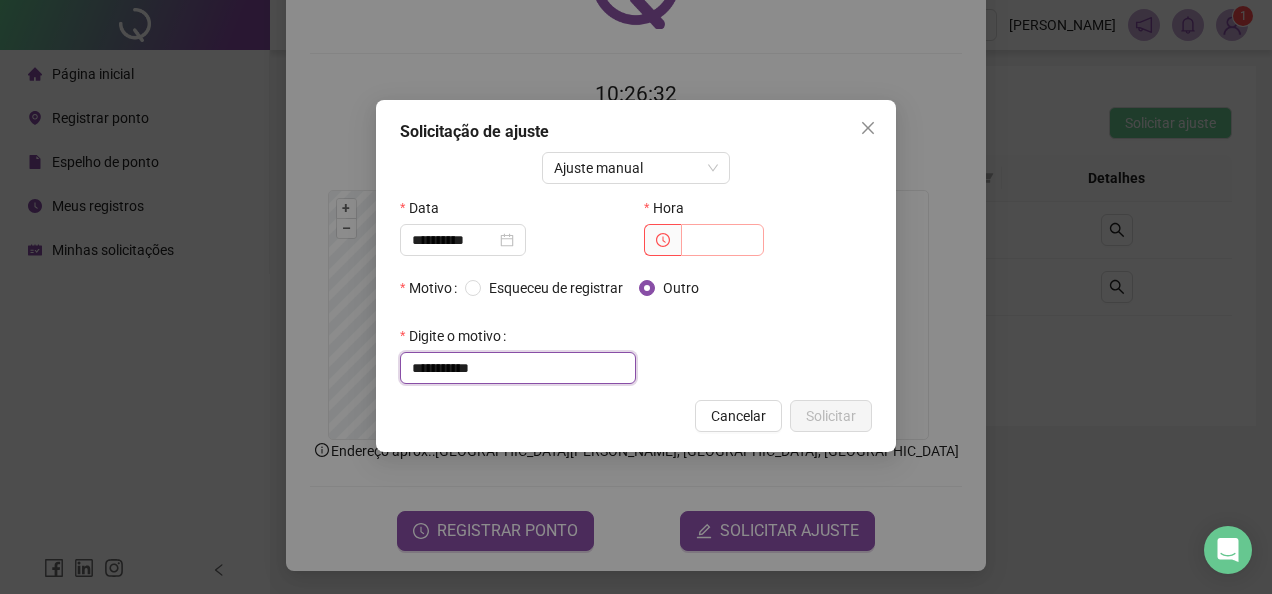 type on "**********" 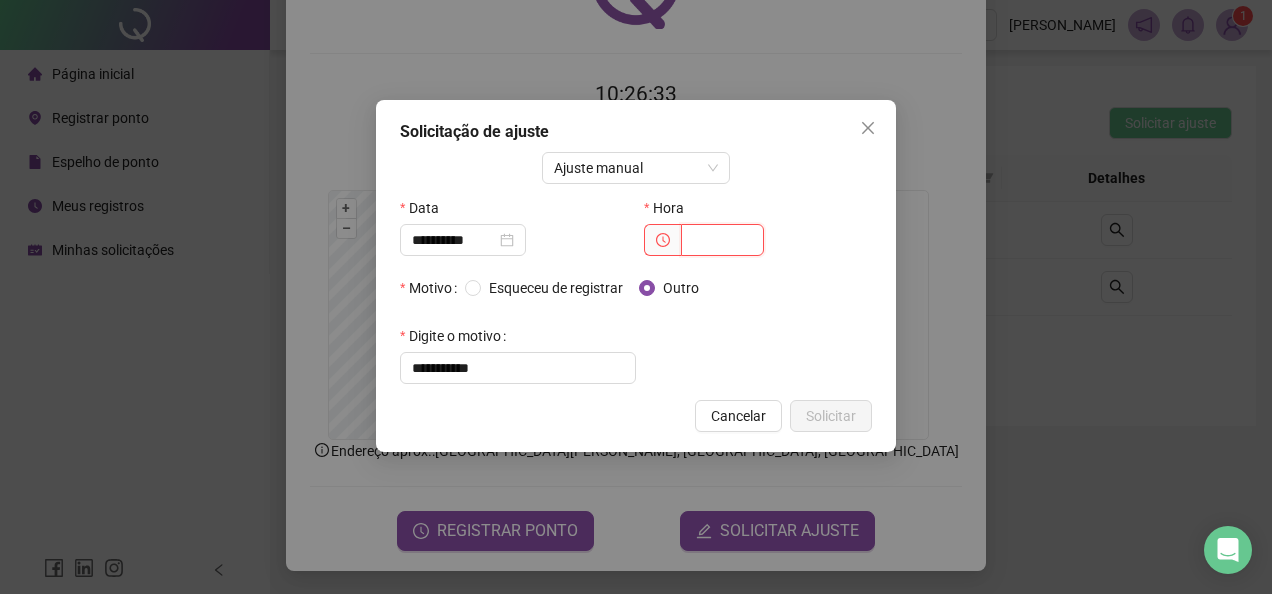 click at bounding box center [722, 240] 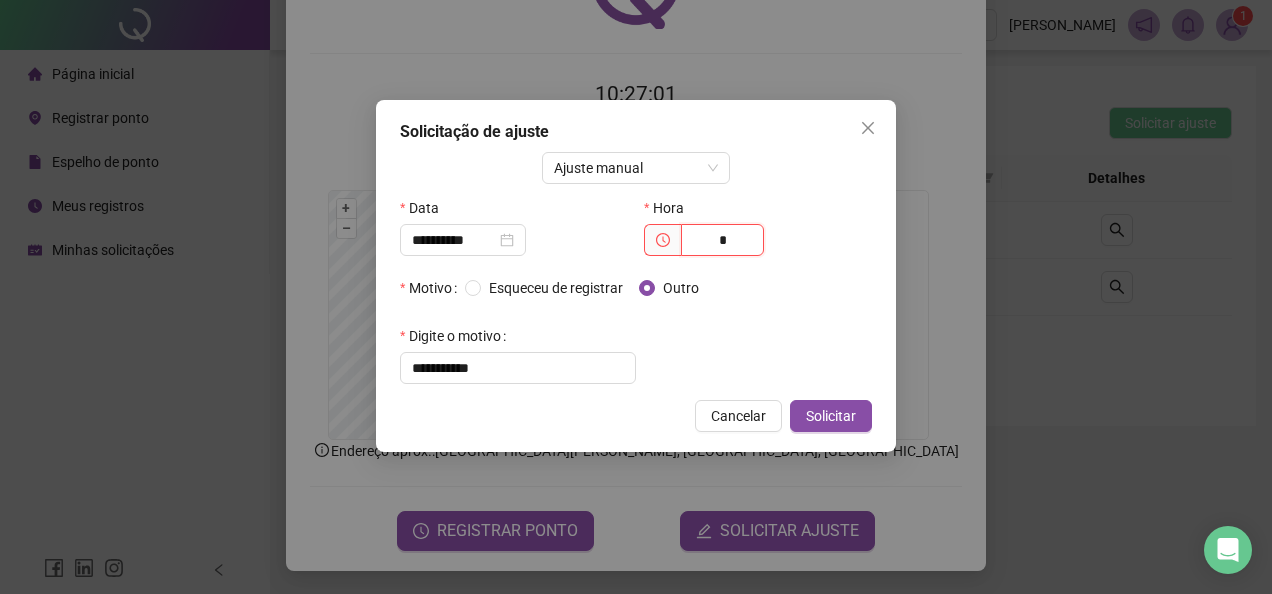 click on "*" at bounding box center (722, 240) 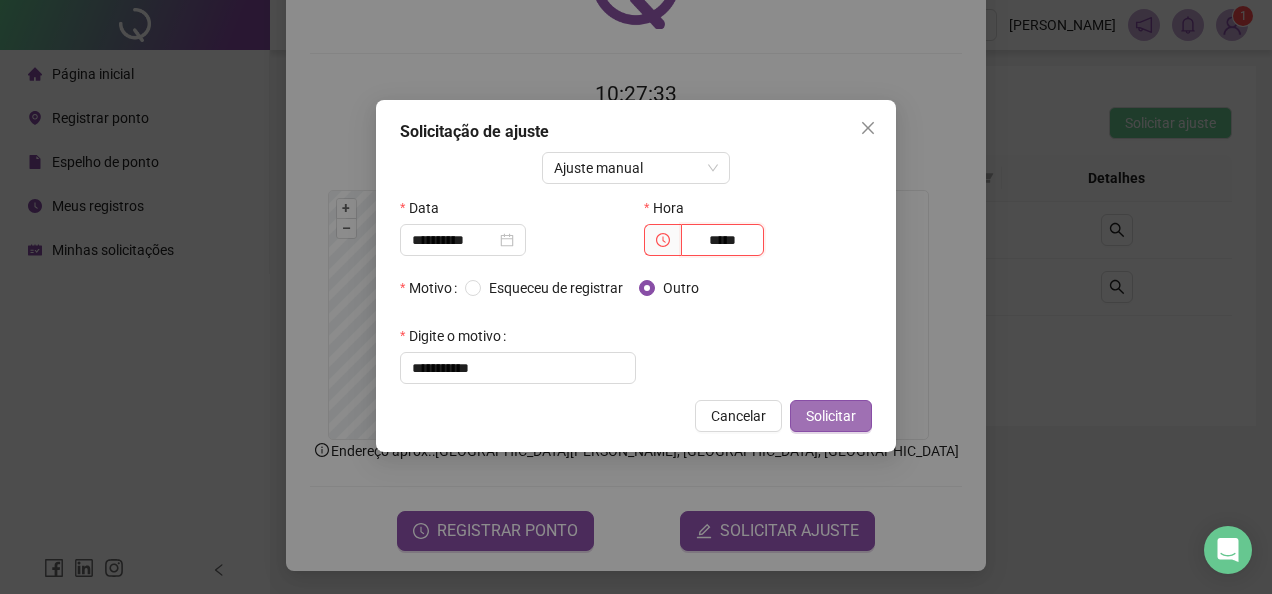 type on "*****" 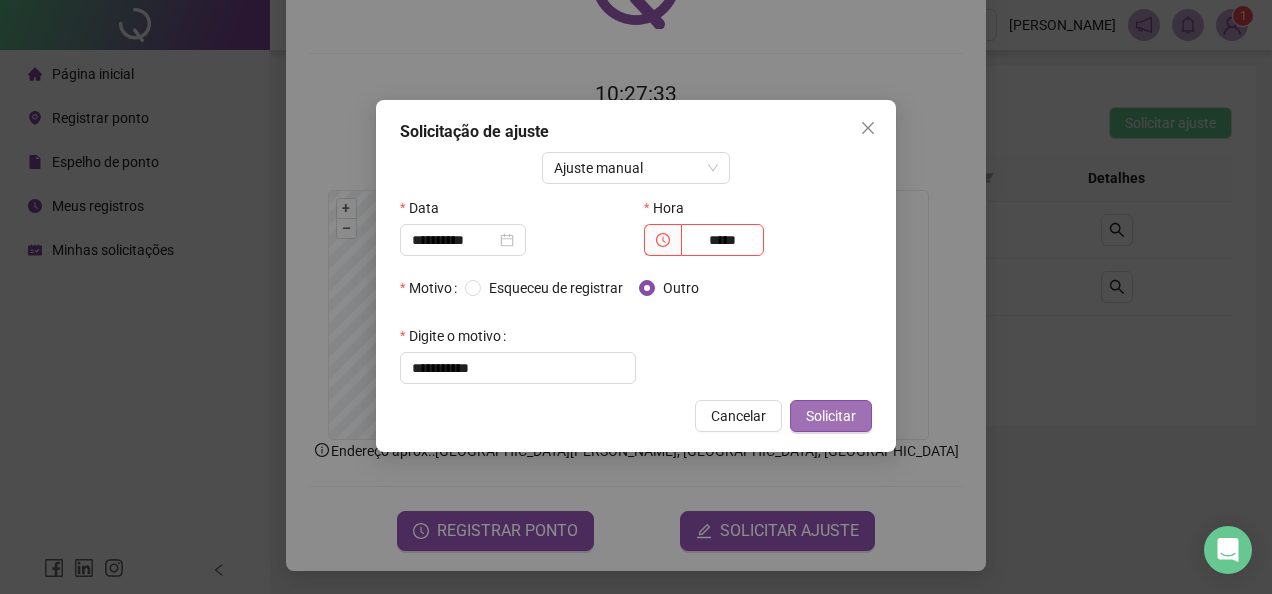click on "Solicitar" at bounding box center [831, 416] 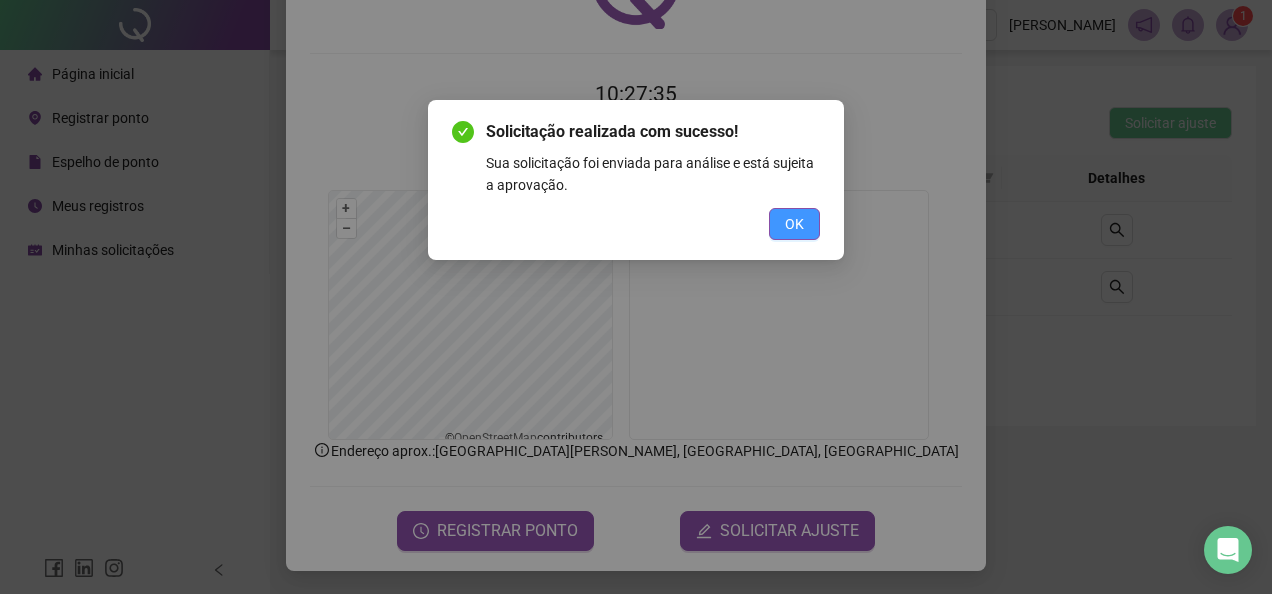 click on "OK" at bounding box center (794, 224) 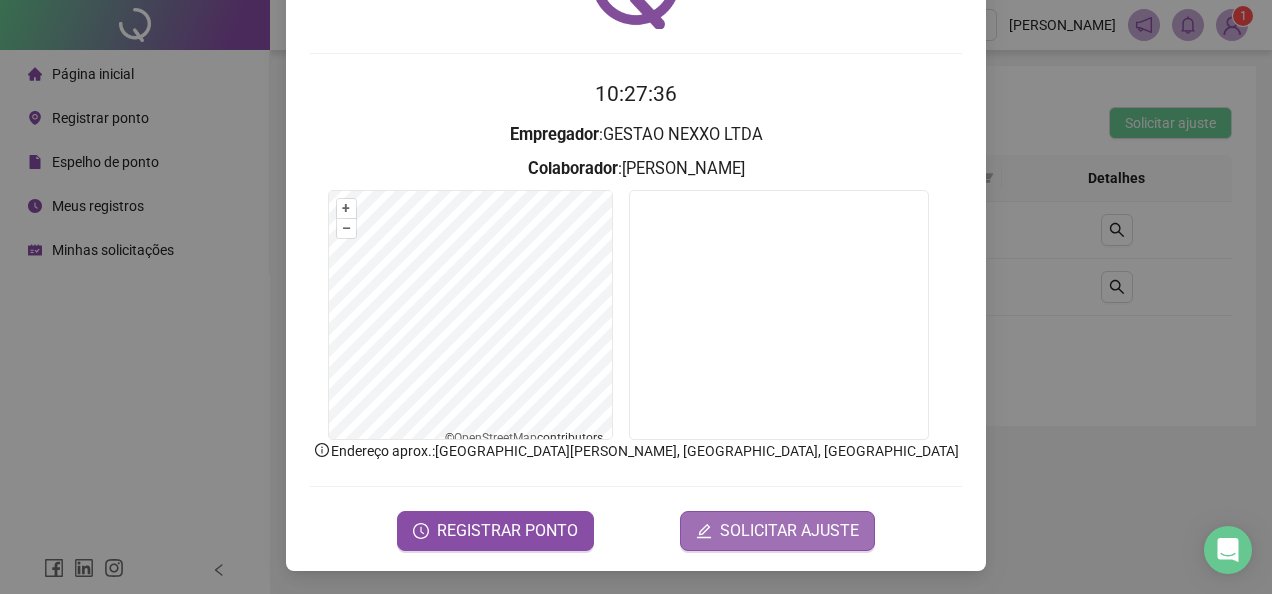 click on "SOLICITAR AJUSTE" at bounding box center [777, 531] 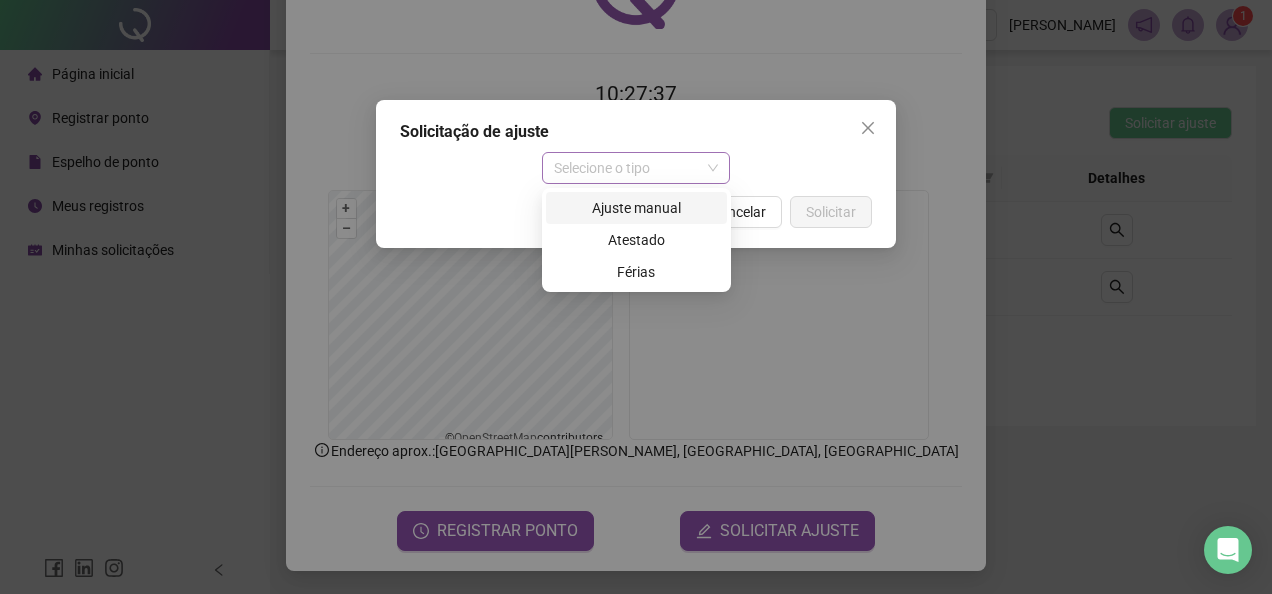 click on "Selecione o tipo" at bounding box center (636, 168) 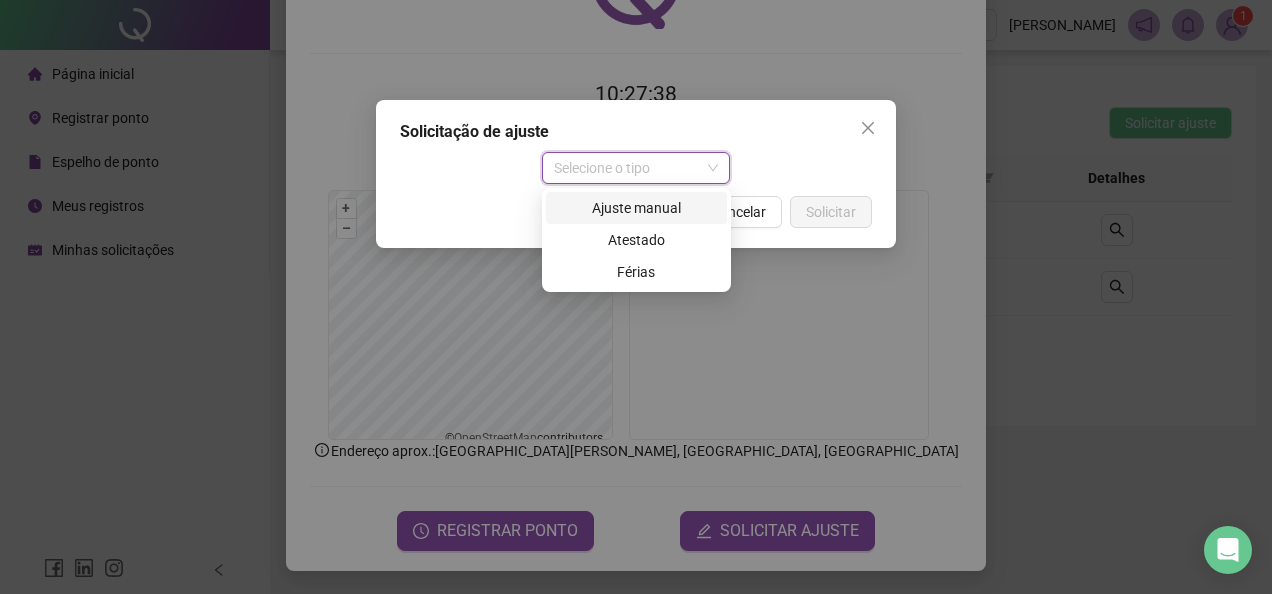 click on "Ajuste manual" at bounding box center [636, 208] 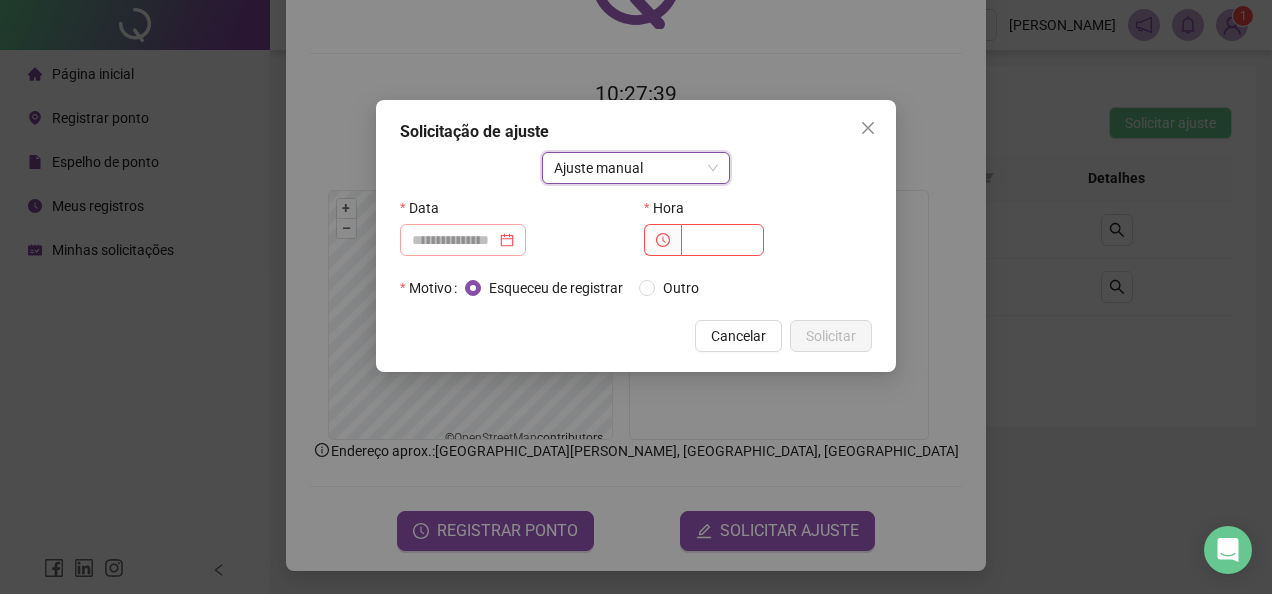 click at bounding box center (463, 240) 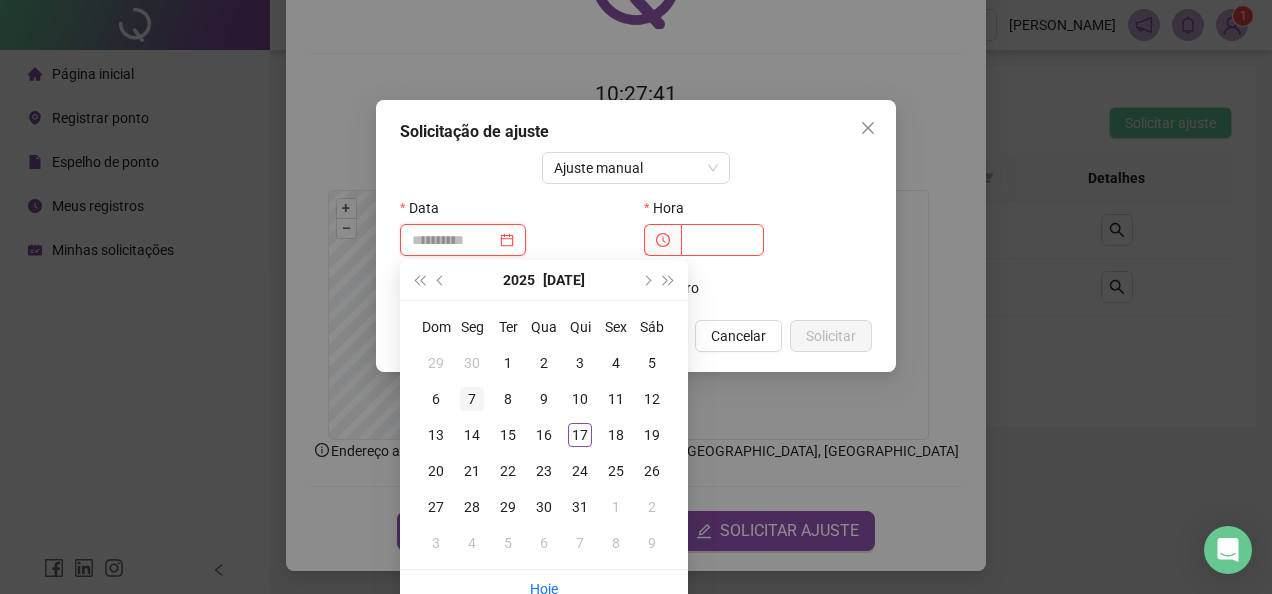type on "**********" 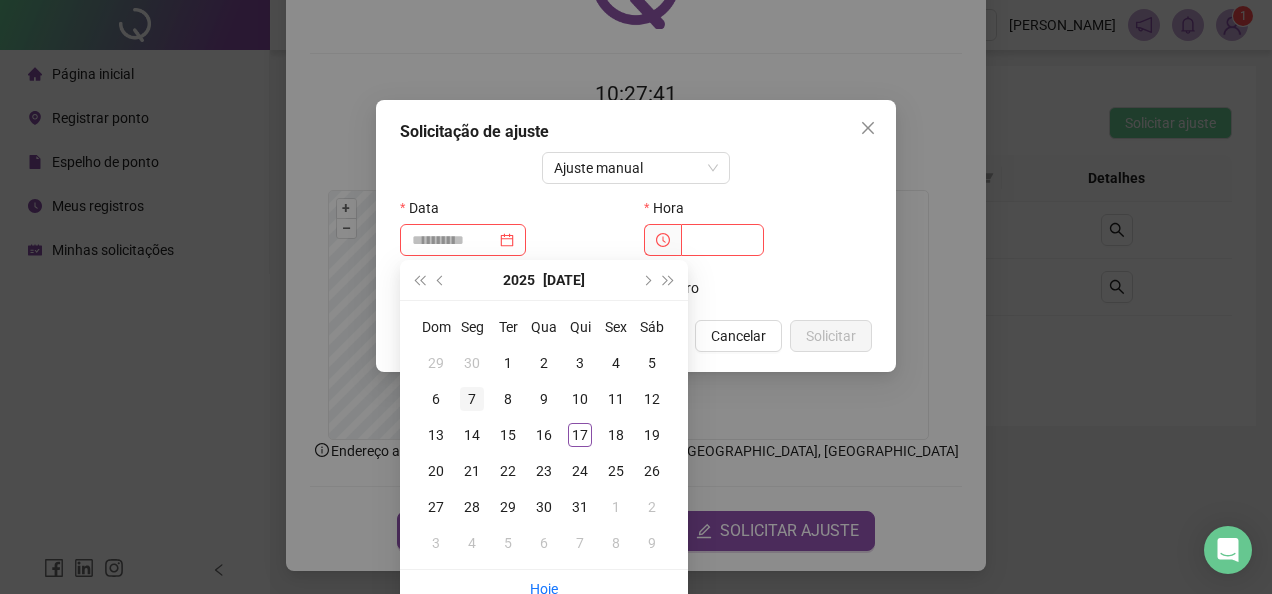 click on "7" at bounding box center (472, 399) 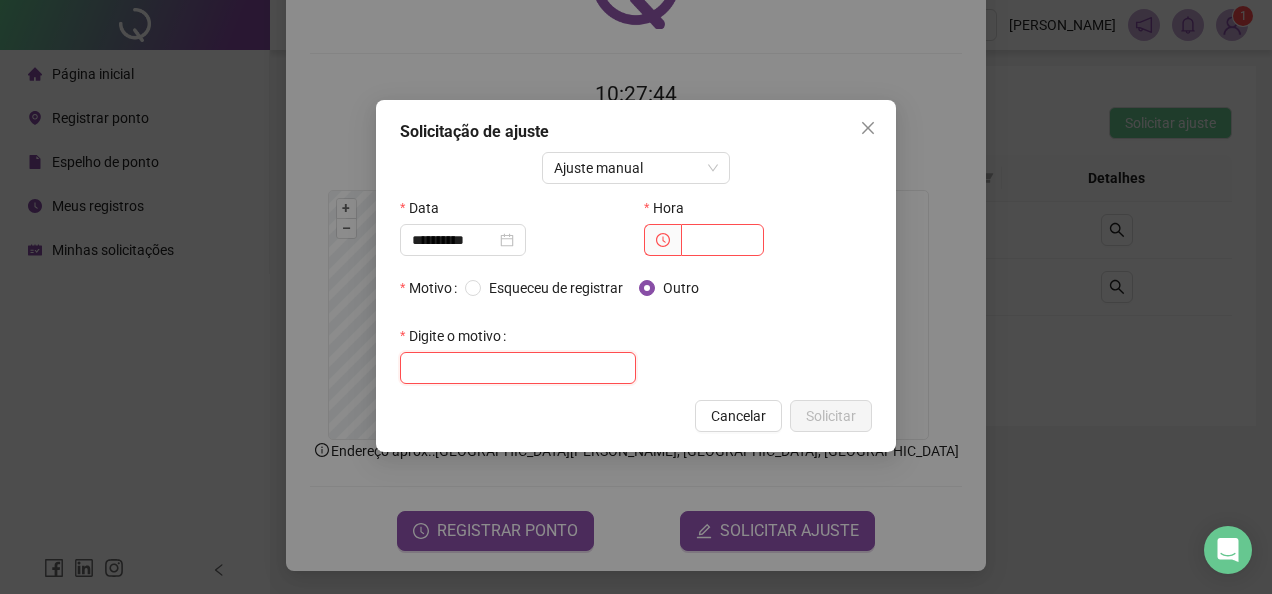 click at bounding box center [518, 368] 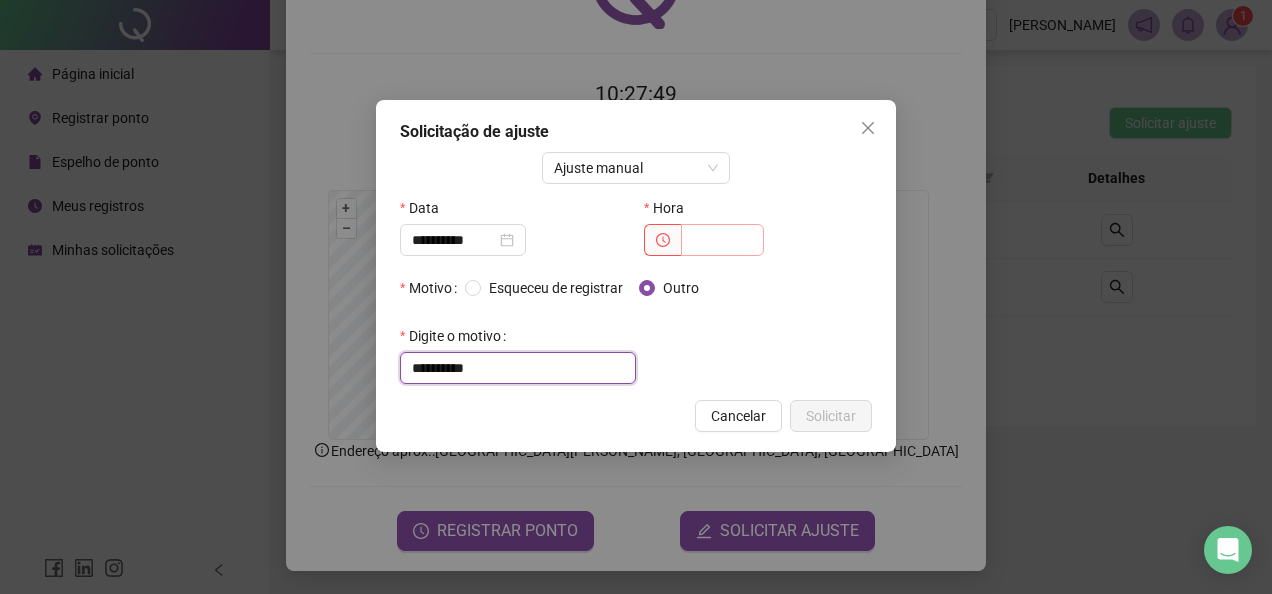 type on "**********" 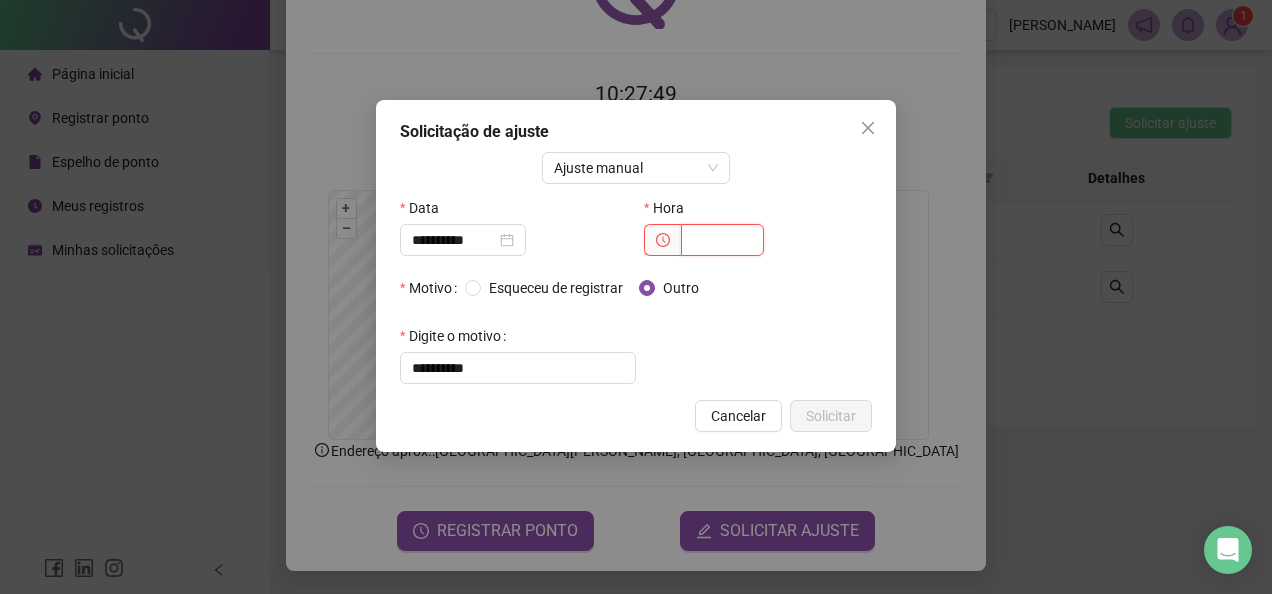 click at bounding box center (722, 240) 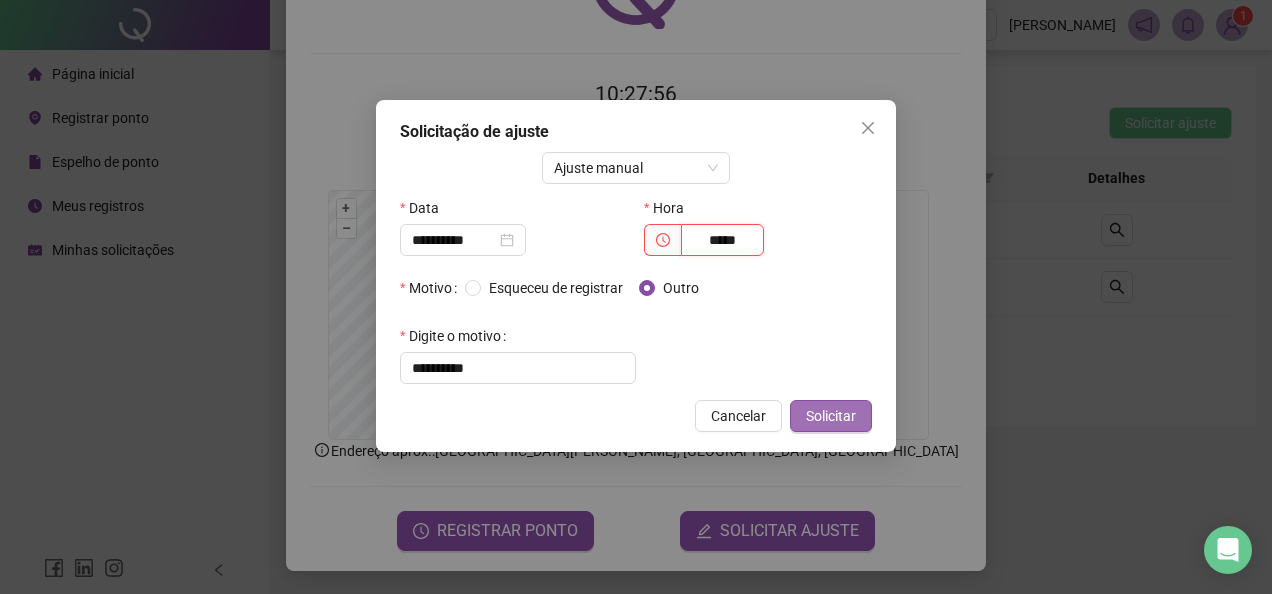 type on "*****" 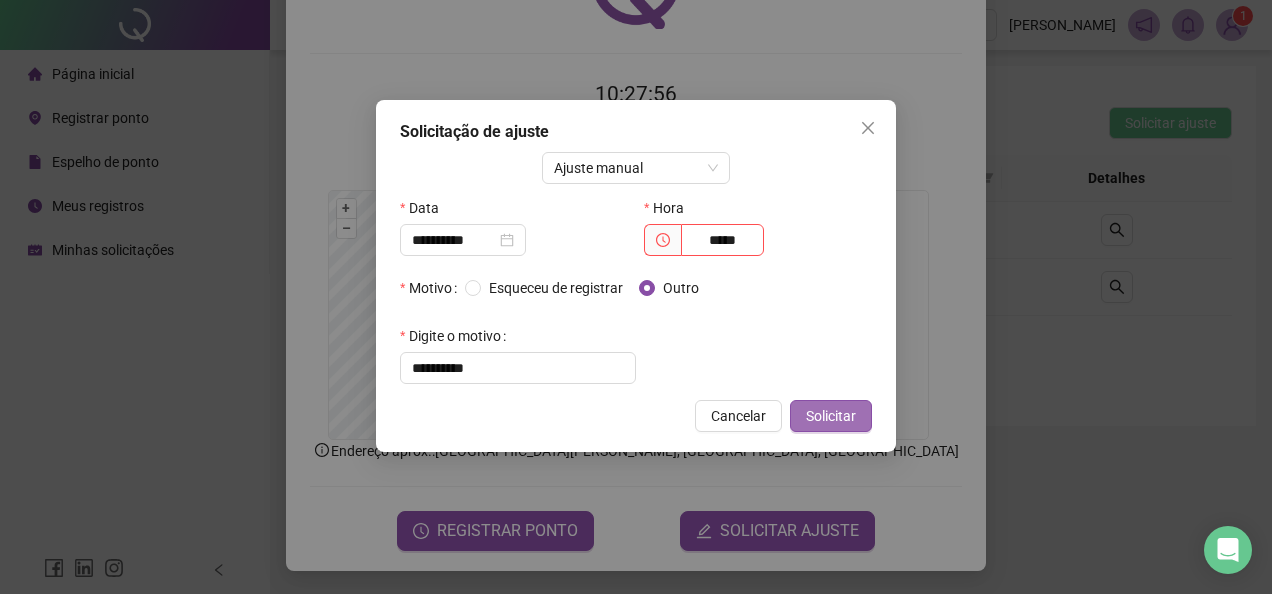click on "Solicitar" at bounding box center [831, 416] 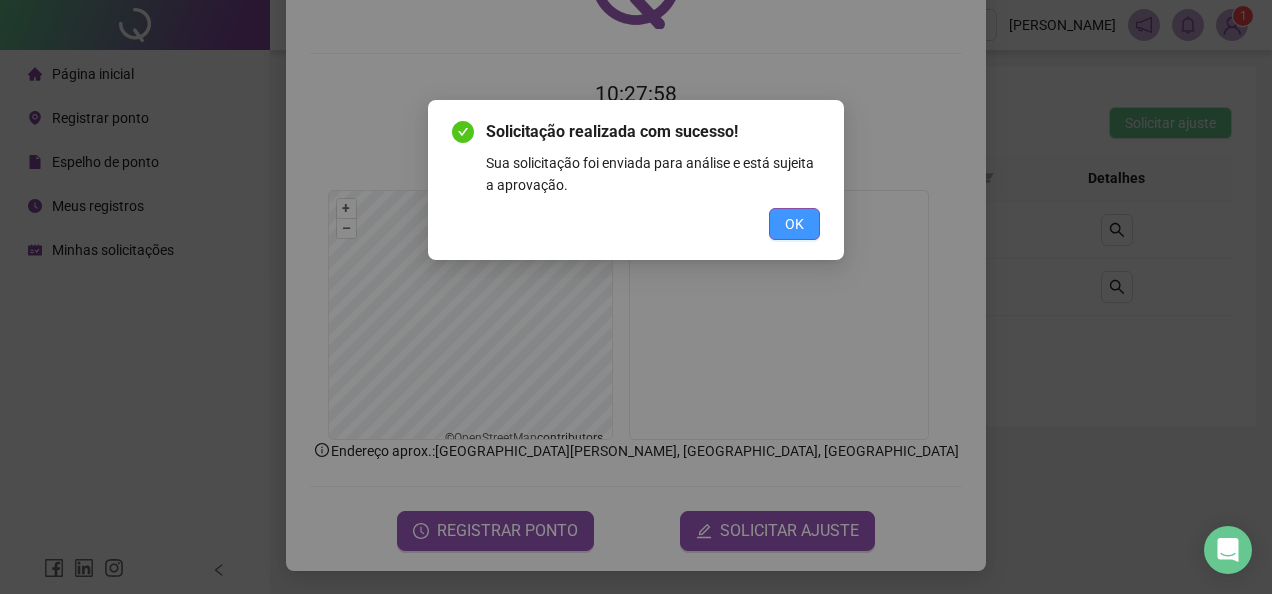 click on "OK" at bounding box center (794, 224) 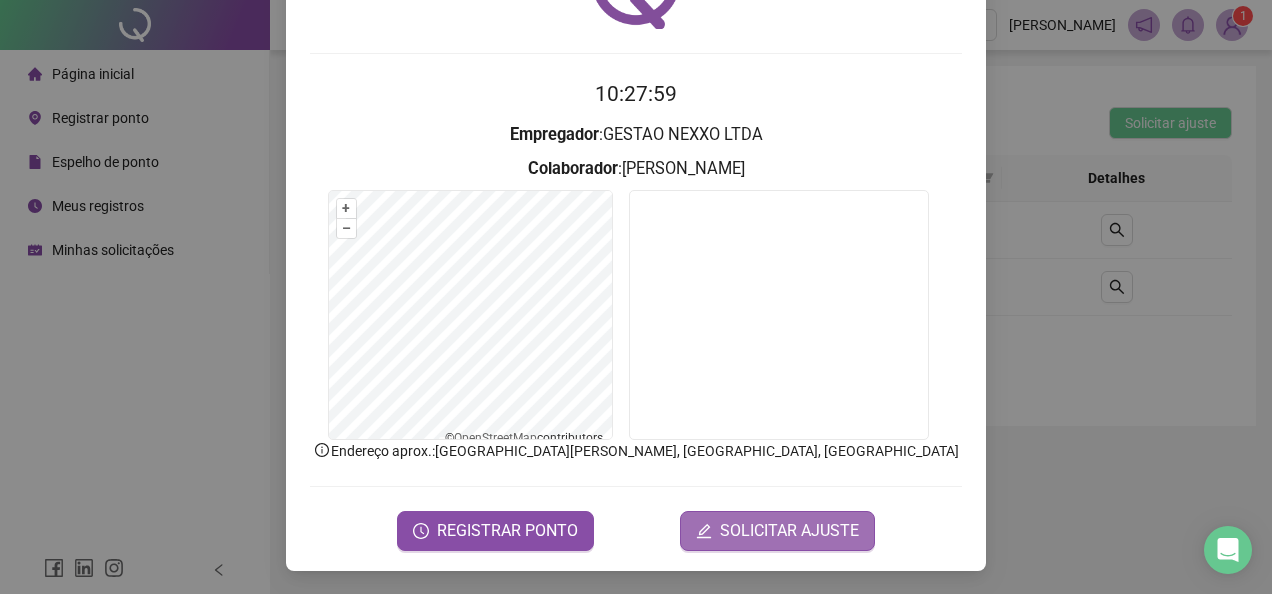 click on "SOLICITAR AJUSTE" at bounding box center [789, 531] 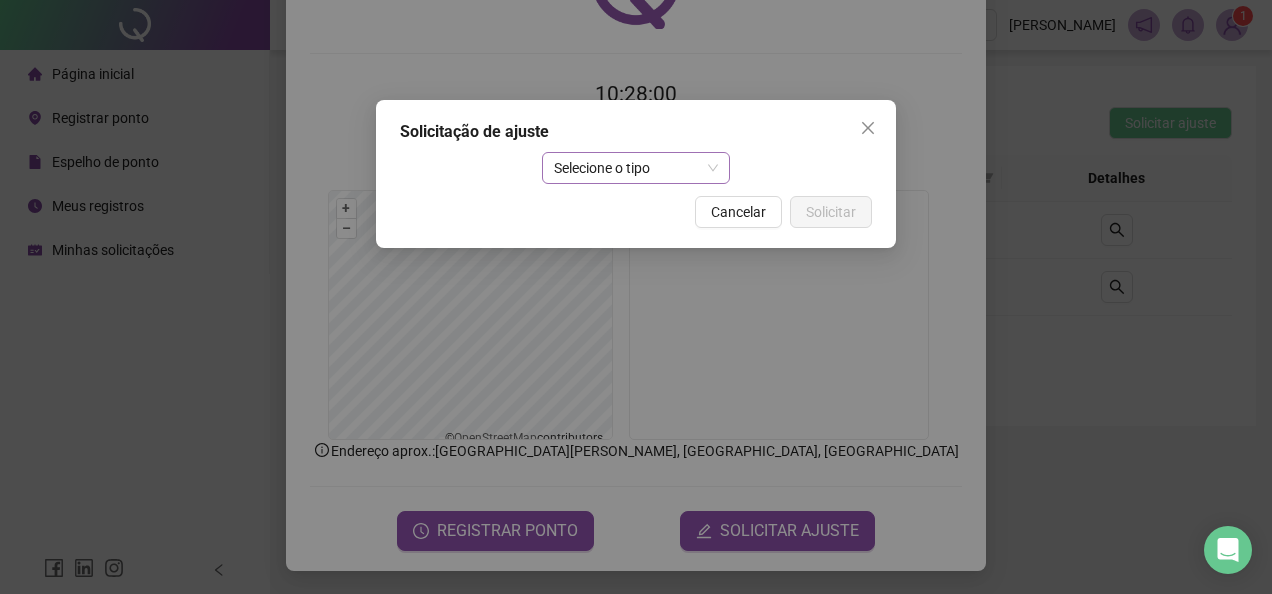 click on "Selecione o tipo" at bounding box center (636, 168) 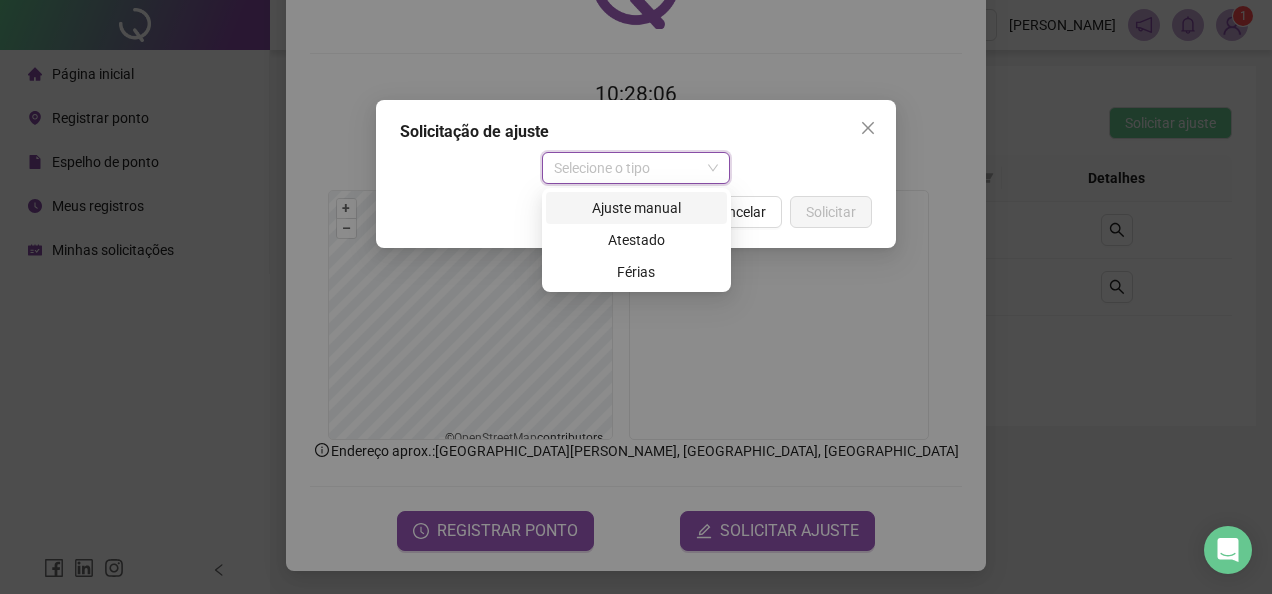 click on "Ajuste manual" at bounding box center (636, 208) 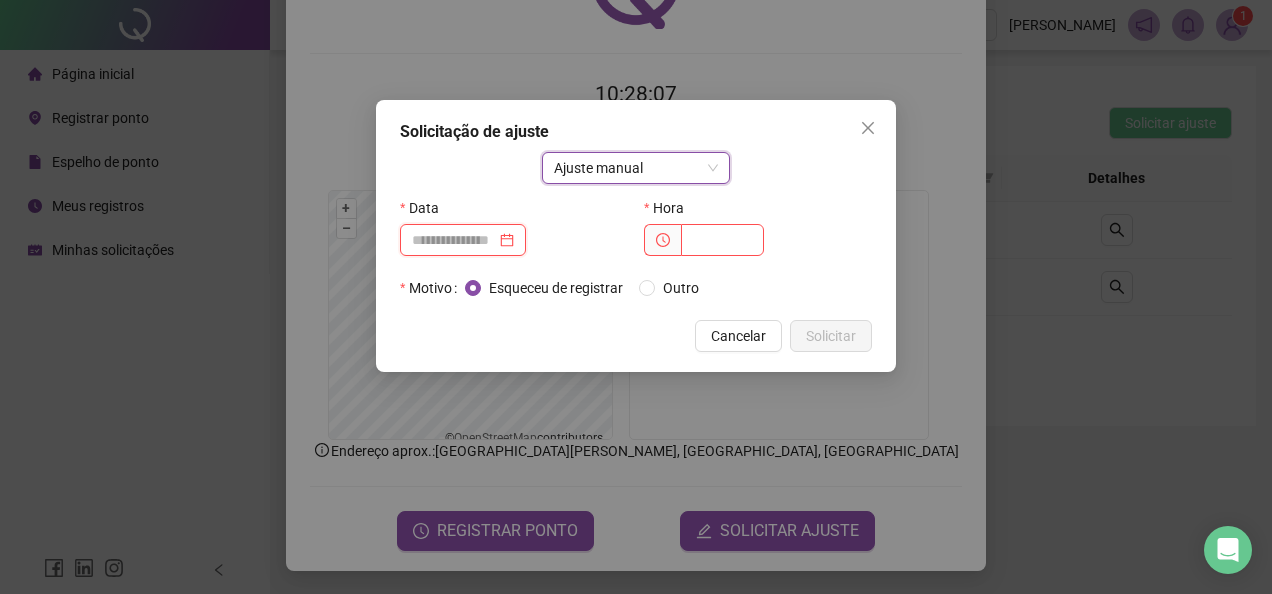 click at bounding box center (454, 240) 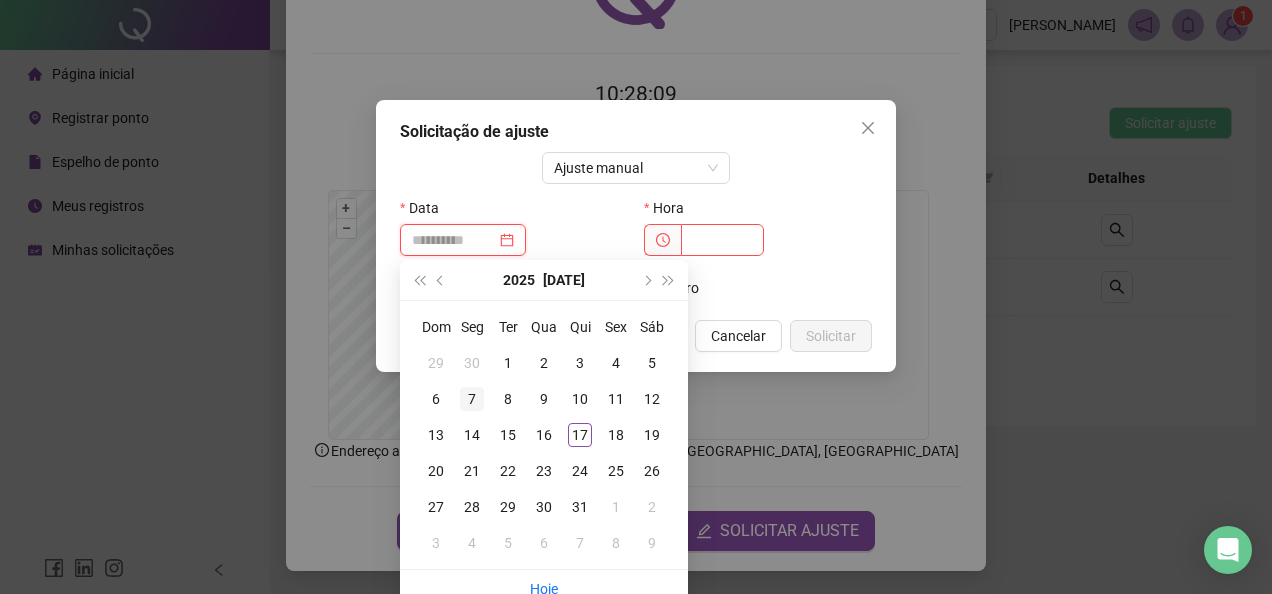 type on "**********" 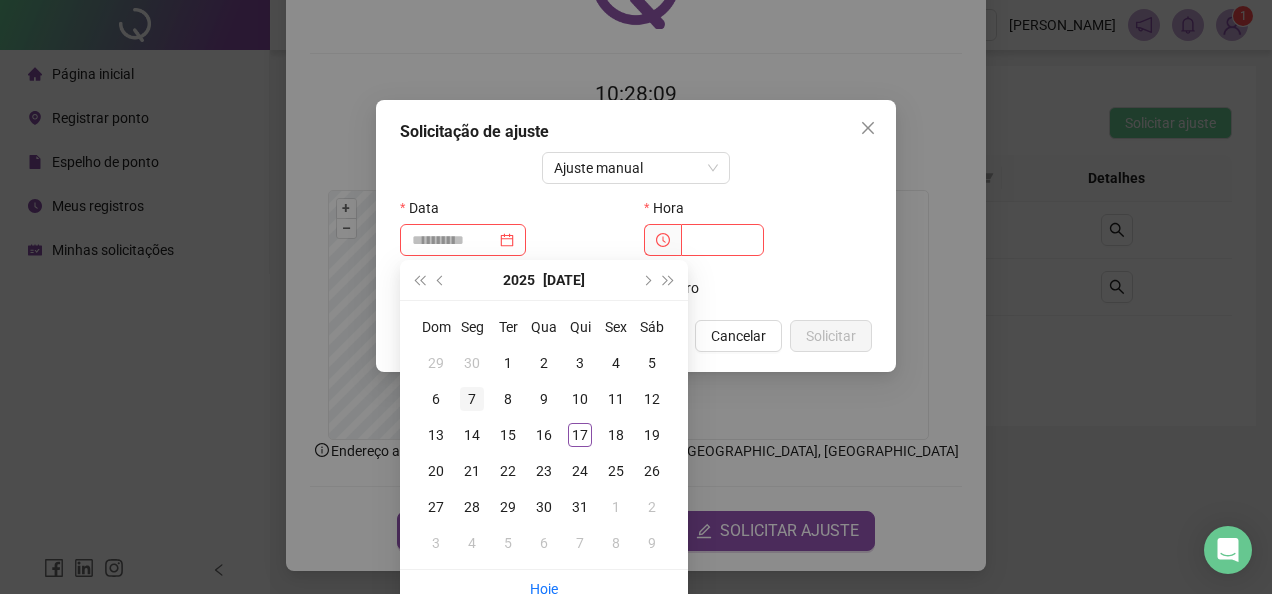 click on "7" at bounding box center (472, 399) 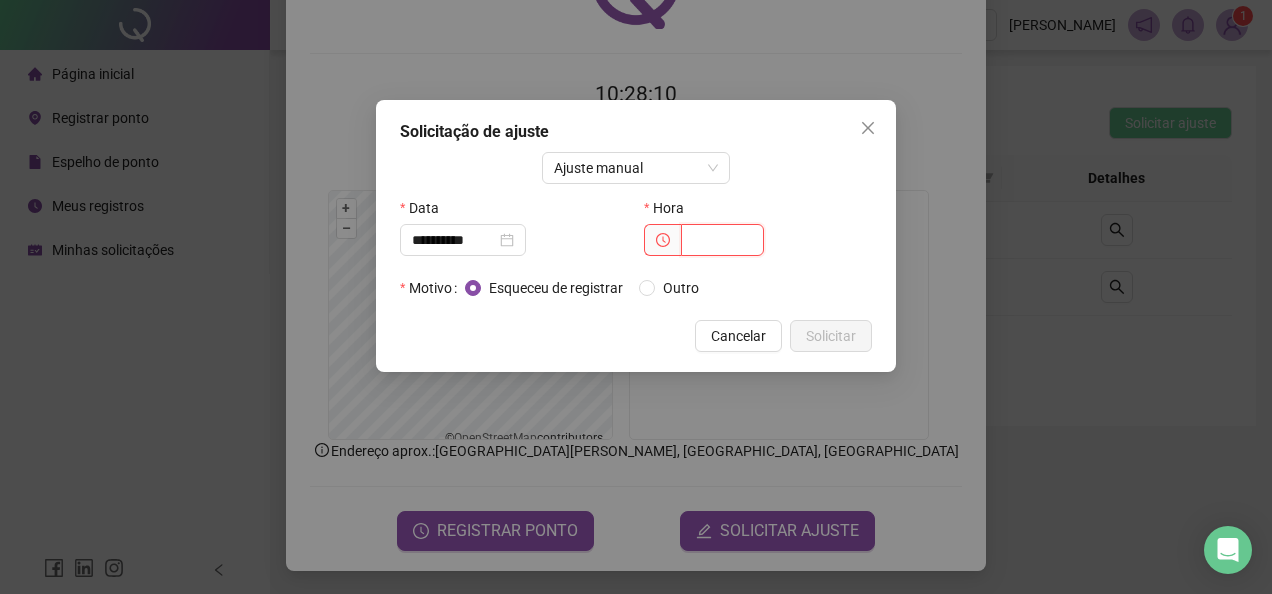 click at bounding box center (722, 240) 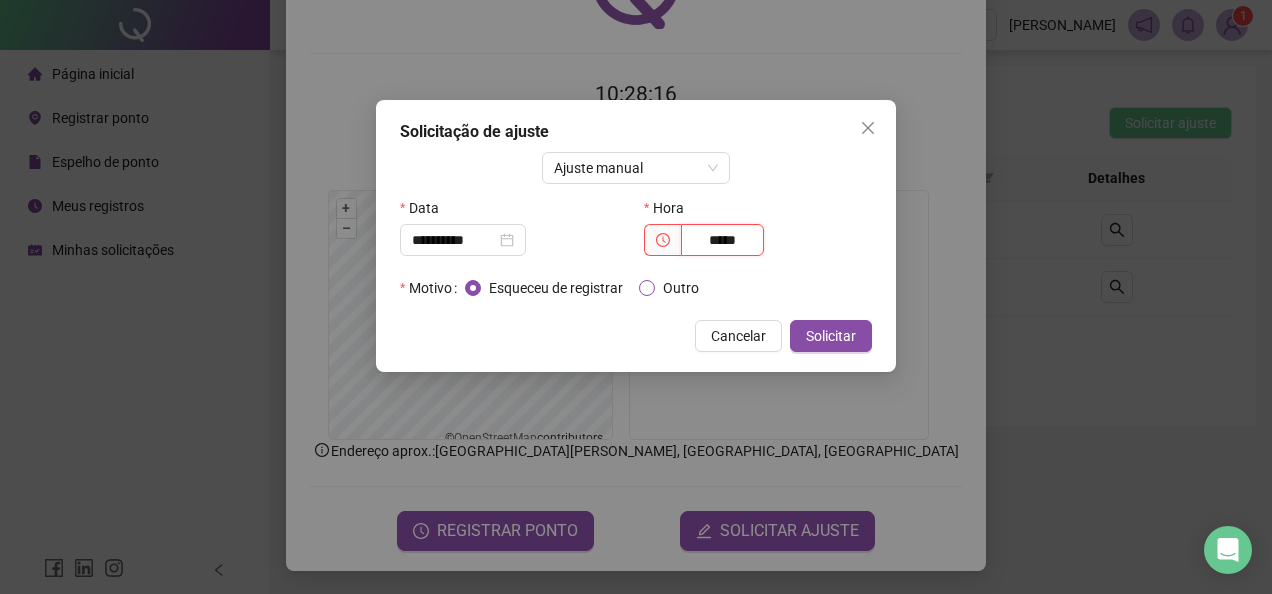 type on "*****" 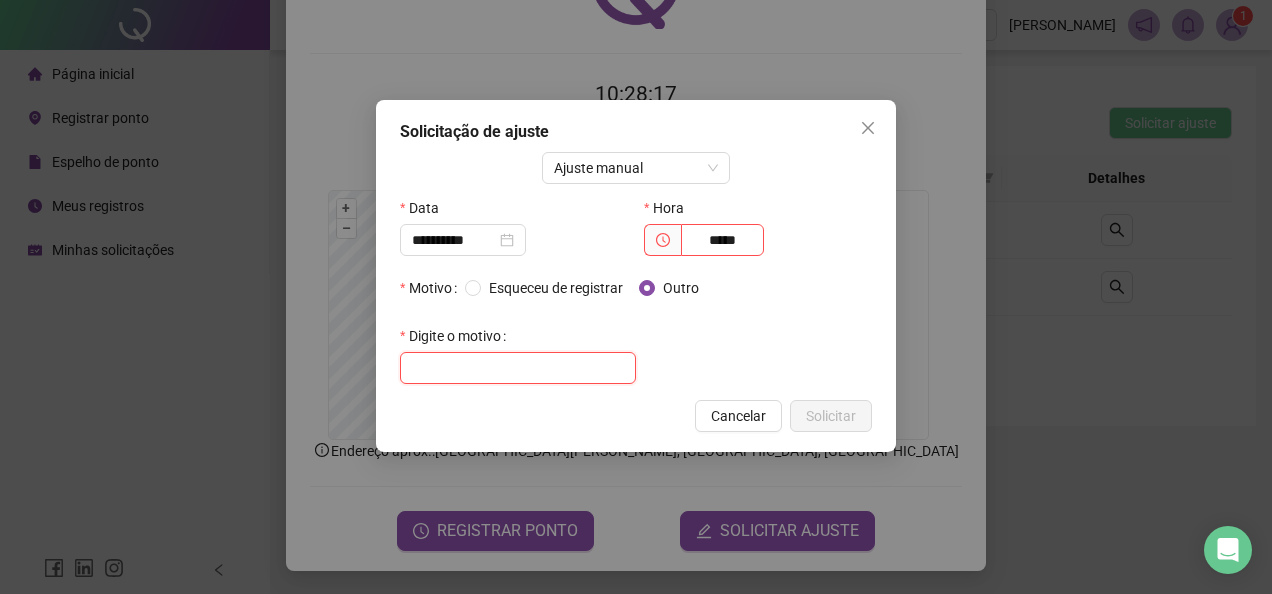 click at bounding box center [518, 368] 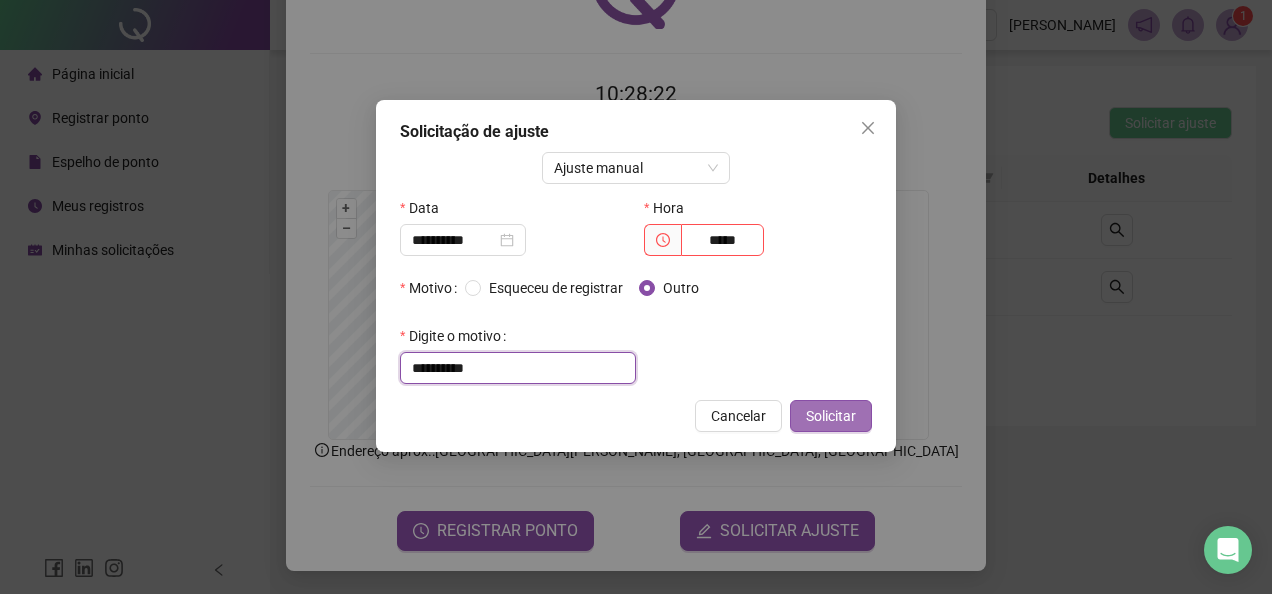 type on "**********" 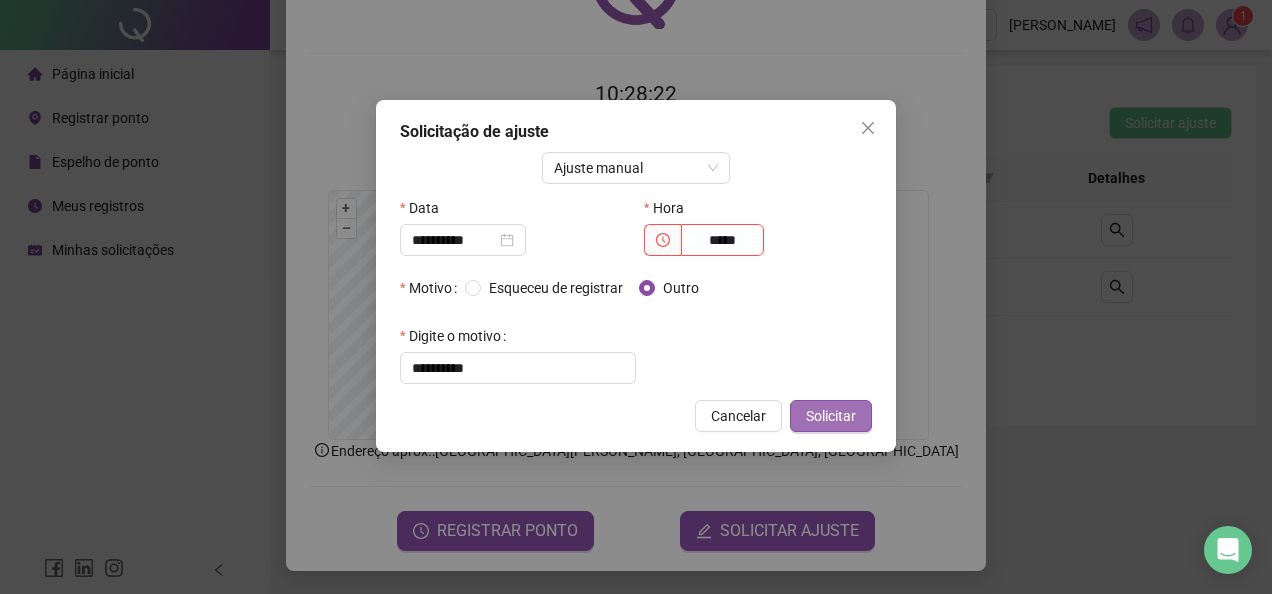 click on "Solicitar" at bounding box center (831, 416) 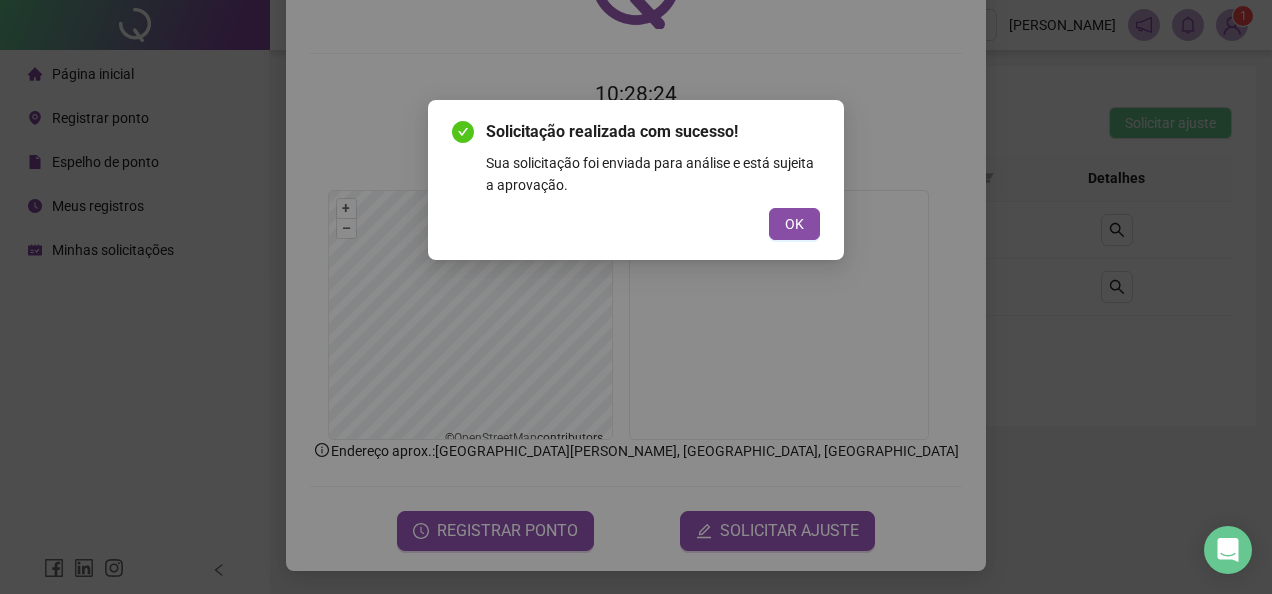 click on "OK" at bounding box center [794, 224] 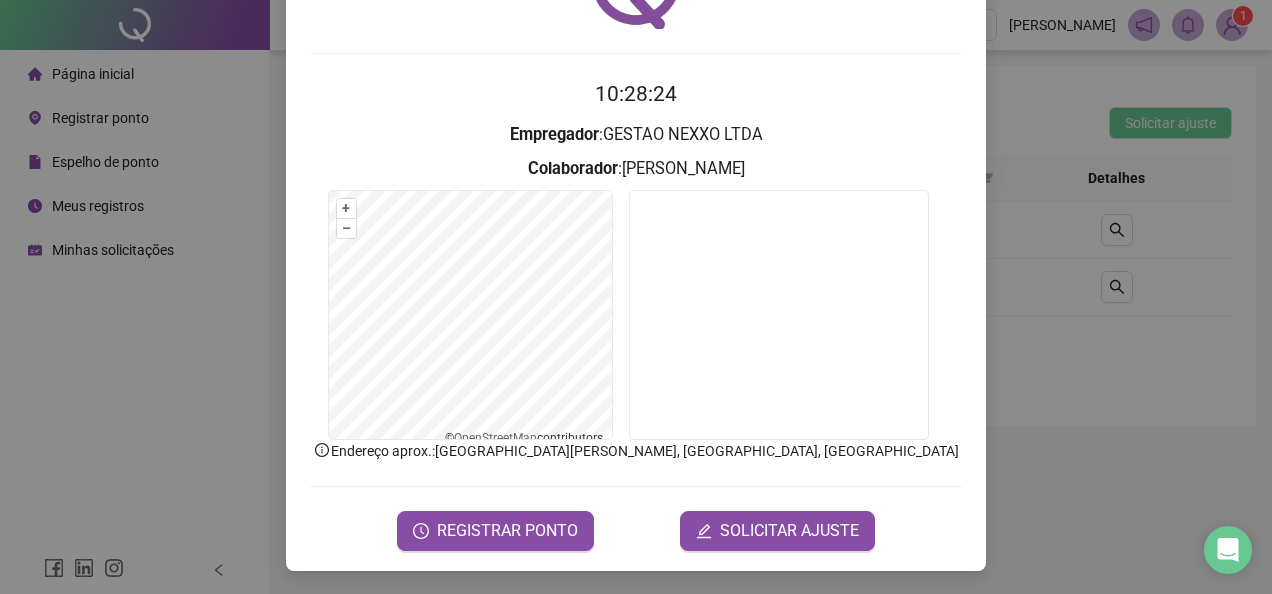 scroll, scrollTop: 0, scrollLeft: 0, axis: both 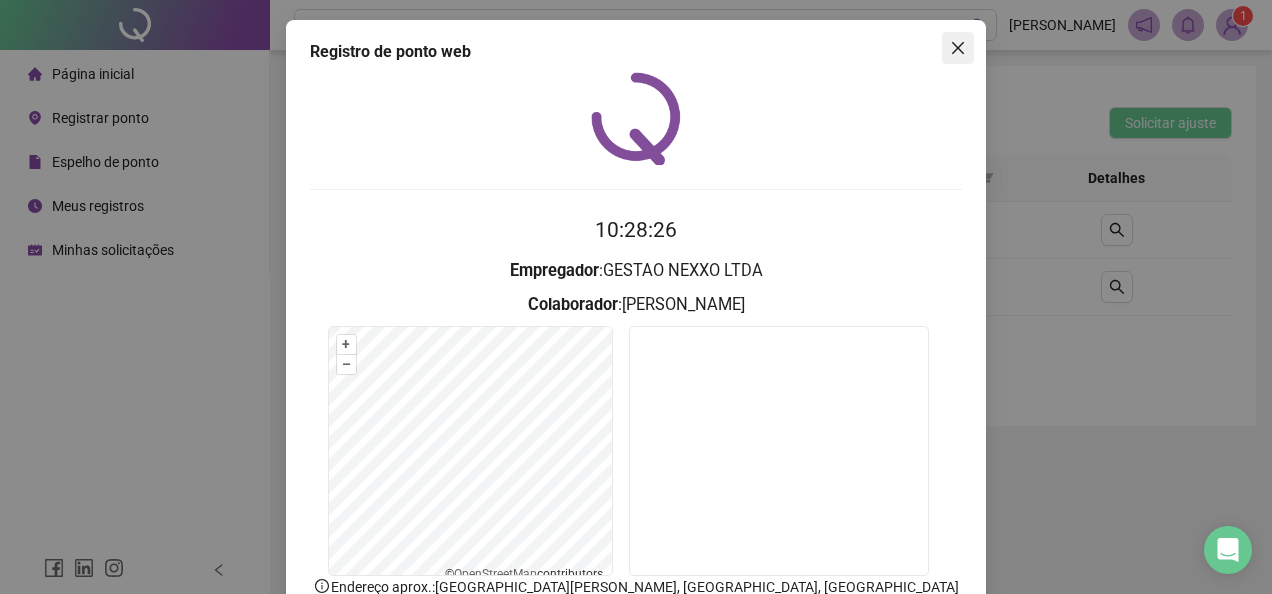 click 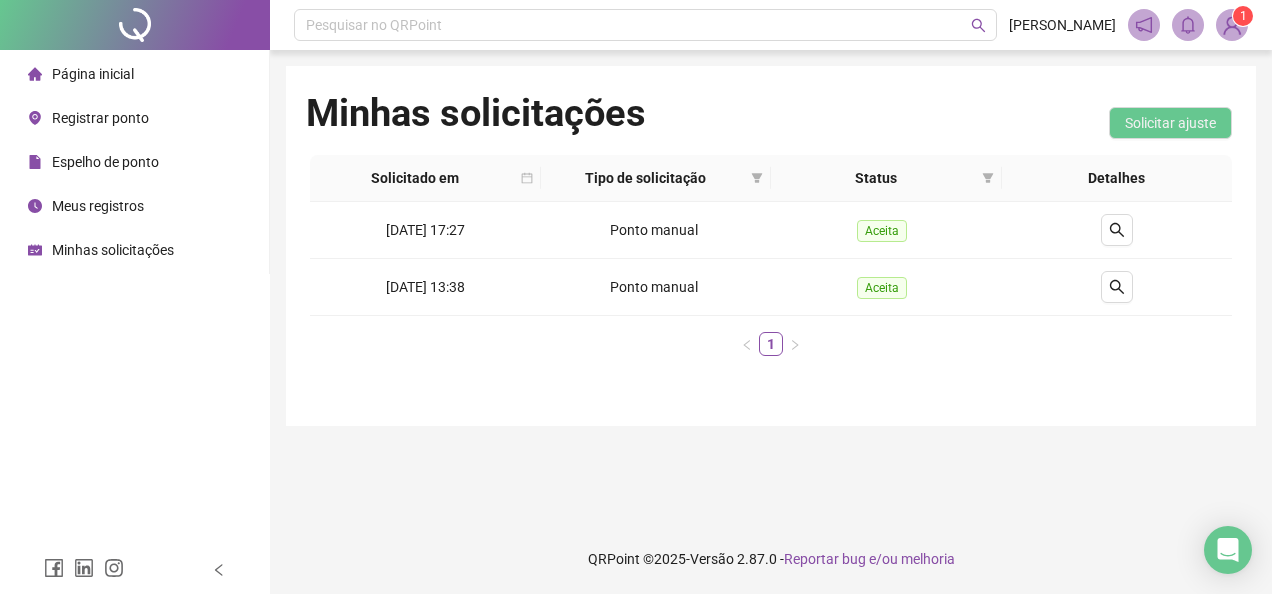click on "Minhas solicitações" at bounding box center [113, 250] 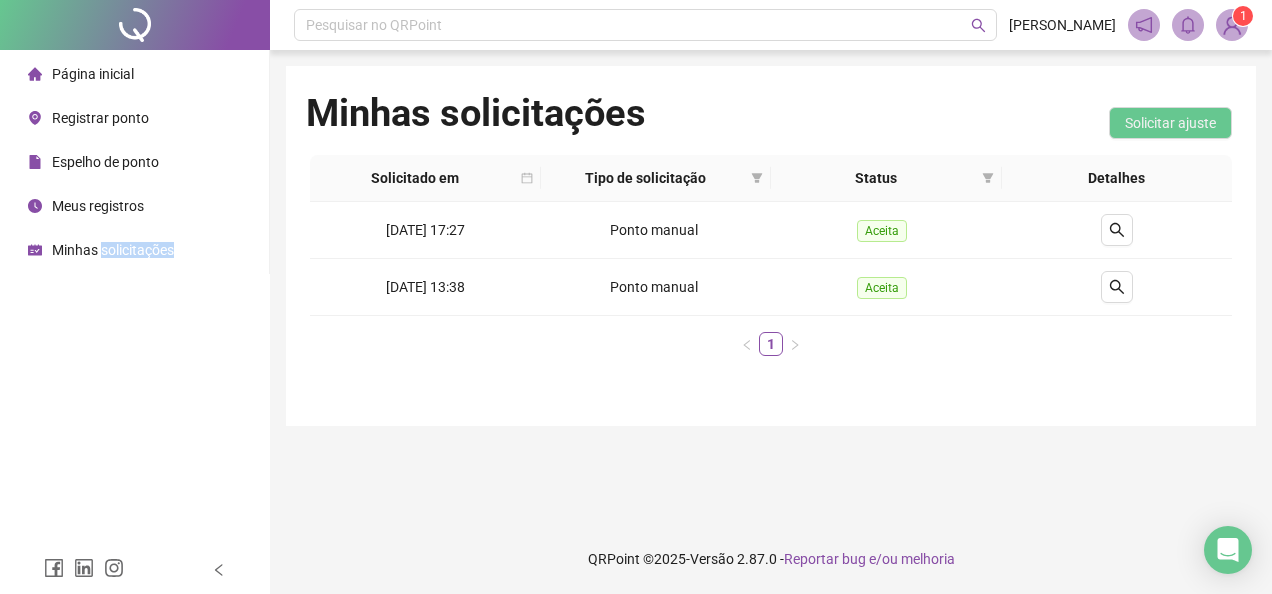 click on "Minhas solicitações" at bounding box center [113, 250] 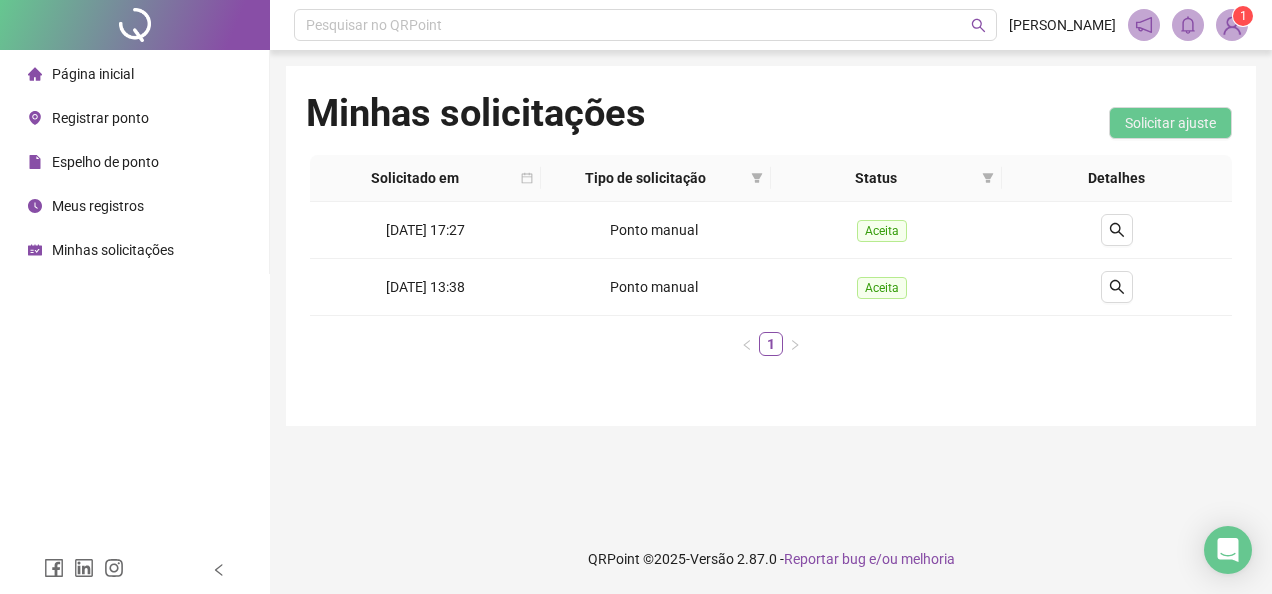 click on "Minhas solicitações" at bounding box center [113, 250] 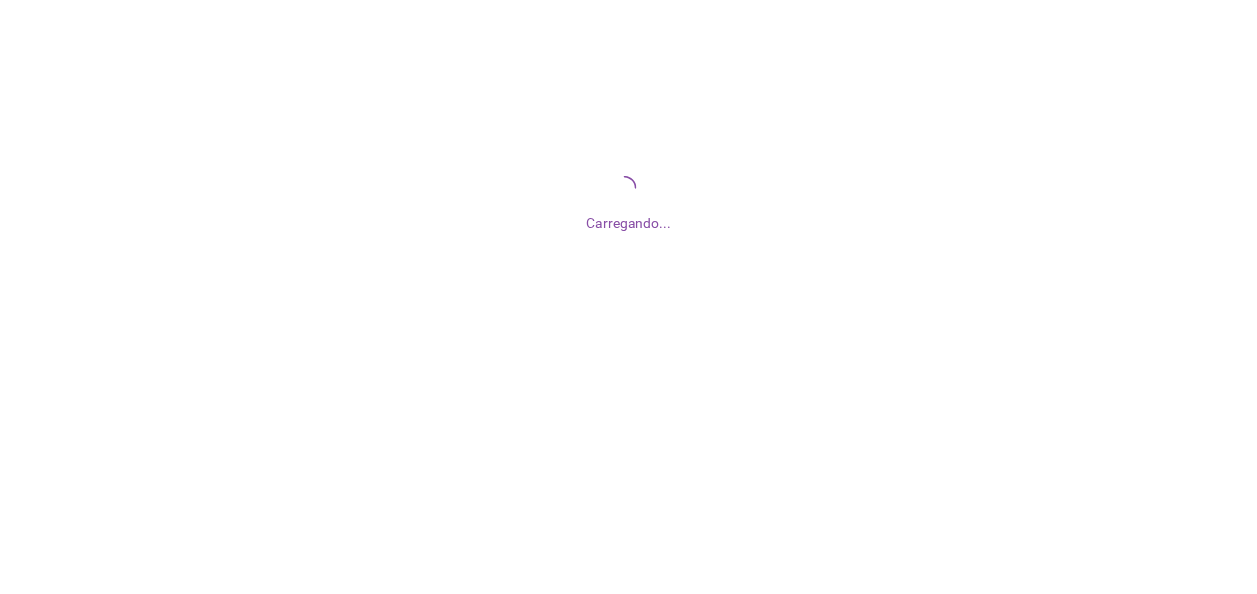 scroll, scrollTop: 0, scrollLeft: 0, axis: both 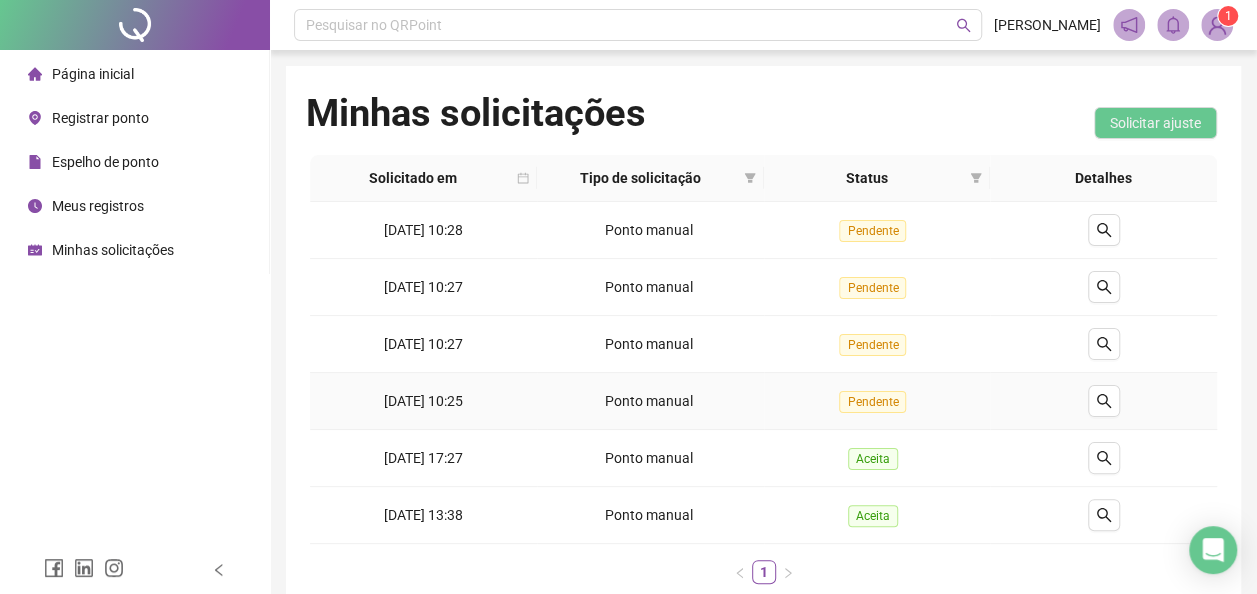 click on "Pendente" at bounding box center [872, 402] 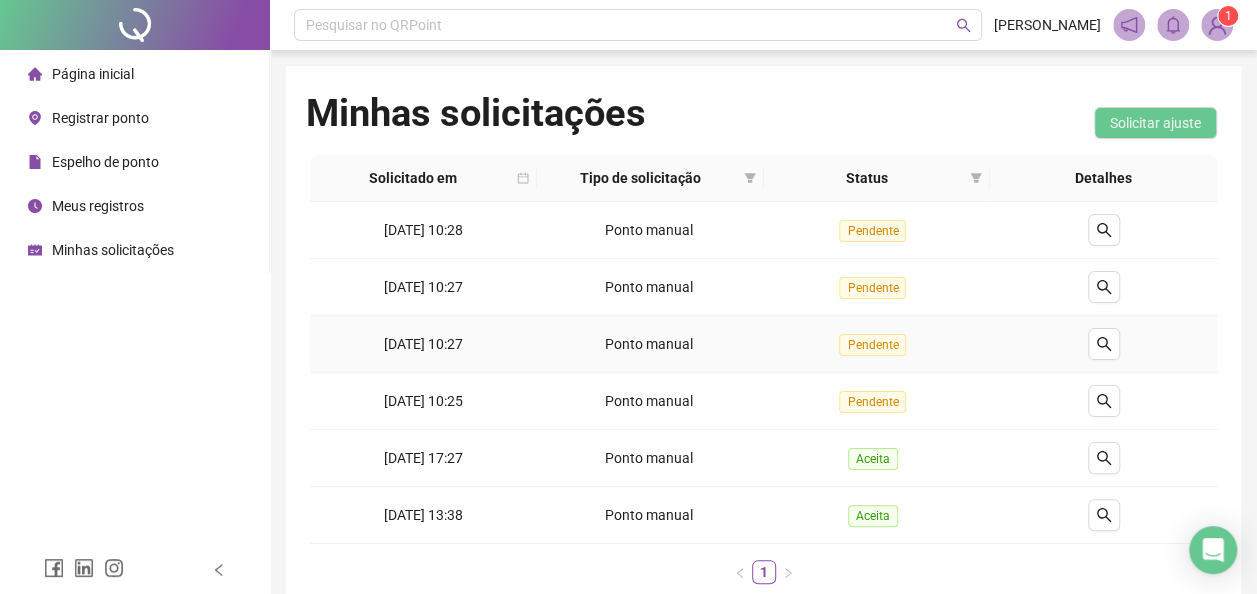 drag, startPoint x: 499, startPoint y: 340, endPoint x: 508, endPoint y: 298, distance: 42.953465 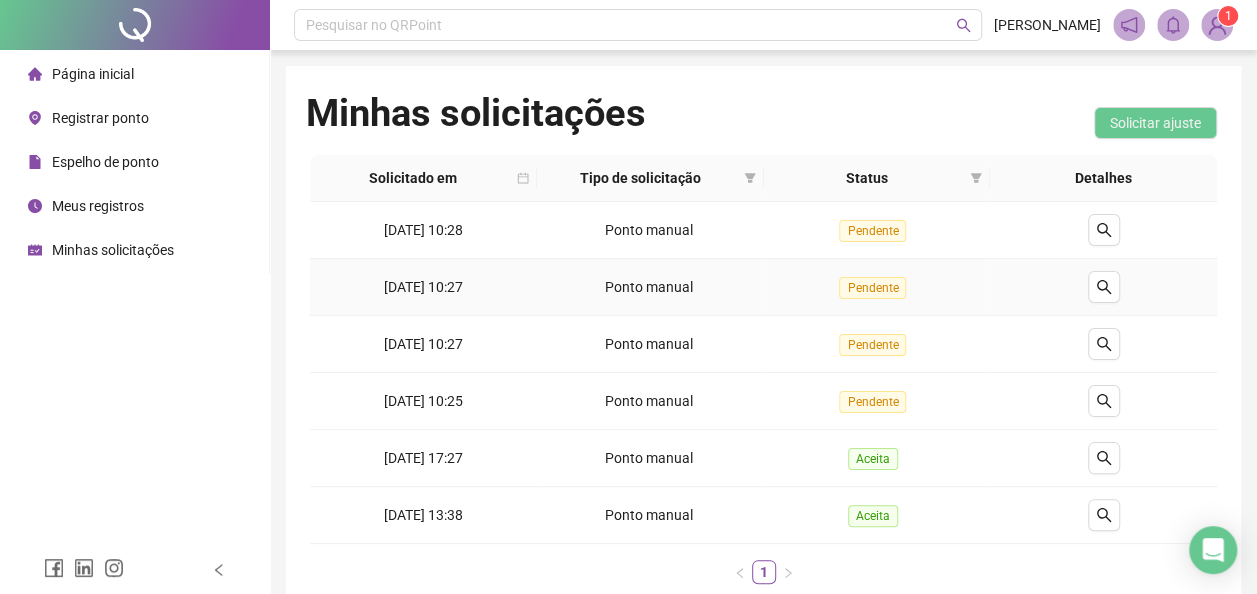 drag, startPoint x: 508, startPoint y: 298, endPoint x: 294, endPoint y: 312, distance: 214.45746 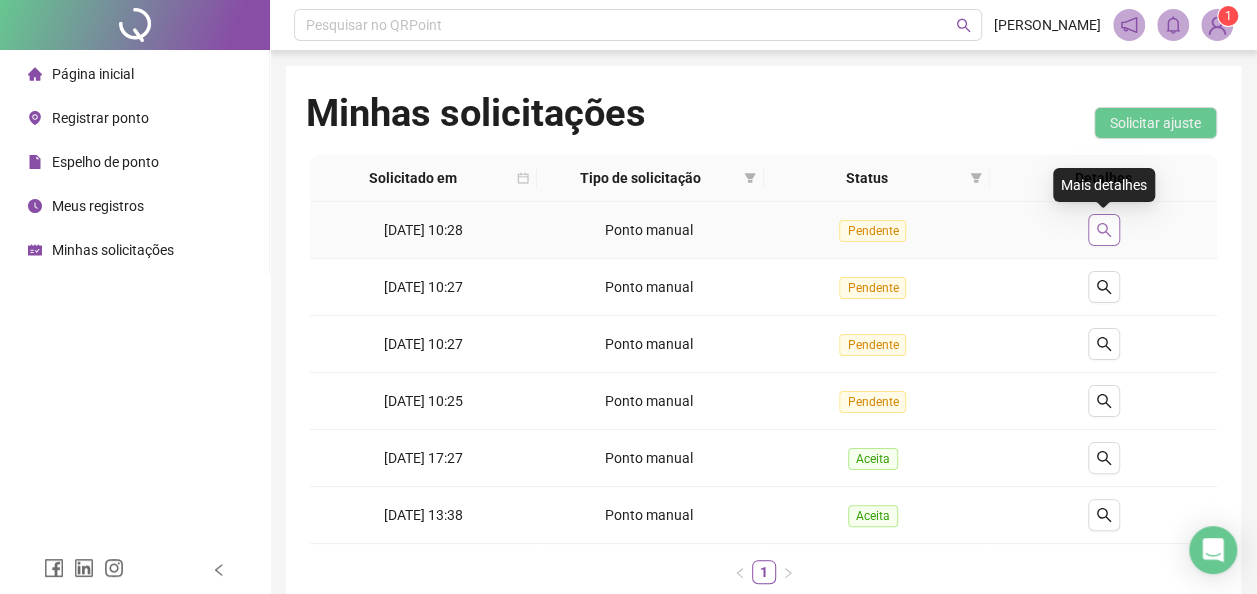 click at bounding box center [1104, 230] 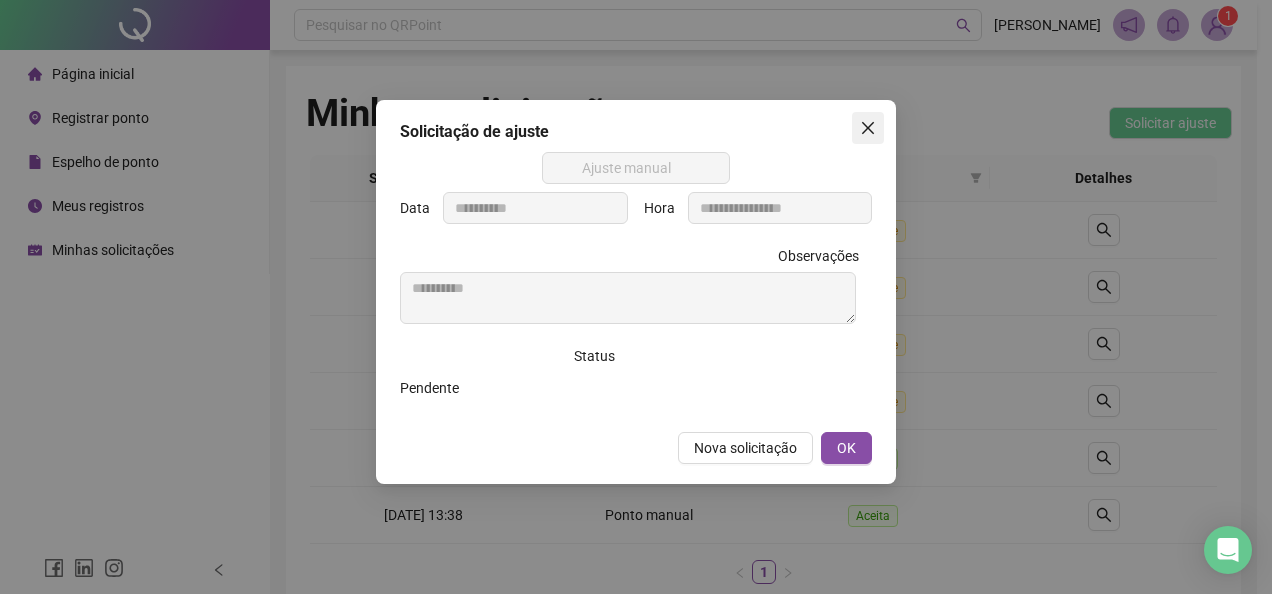 click 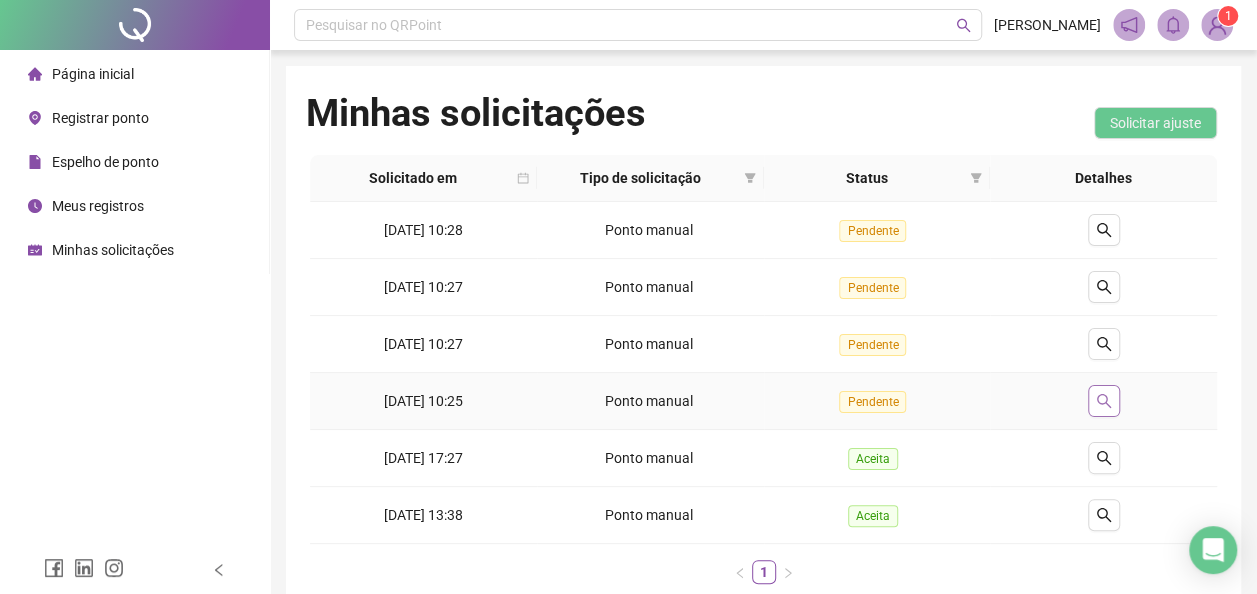 click at bounding box center (1104, 401) 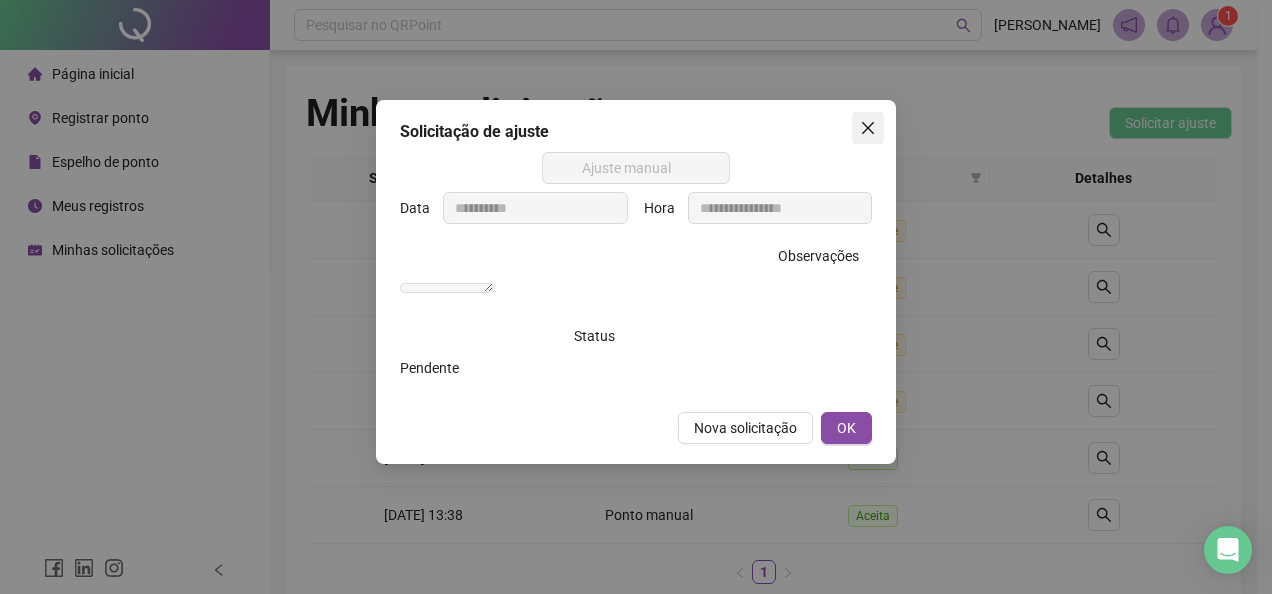 click 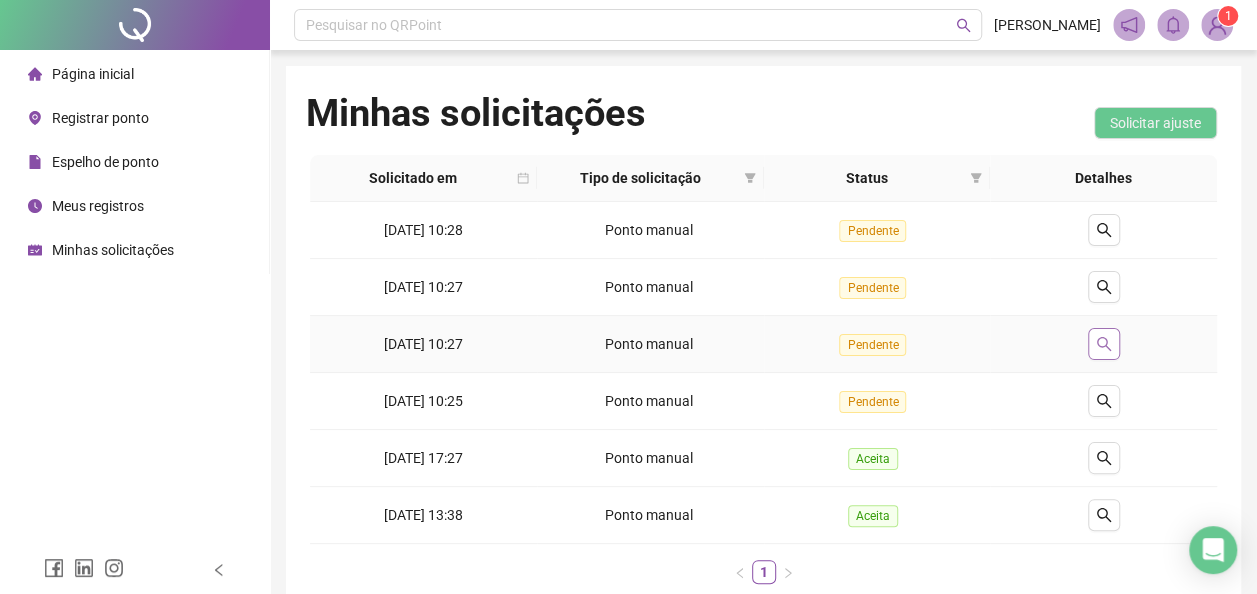 click 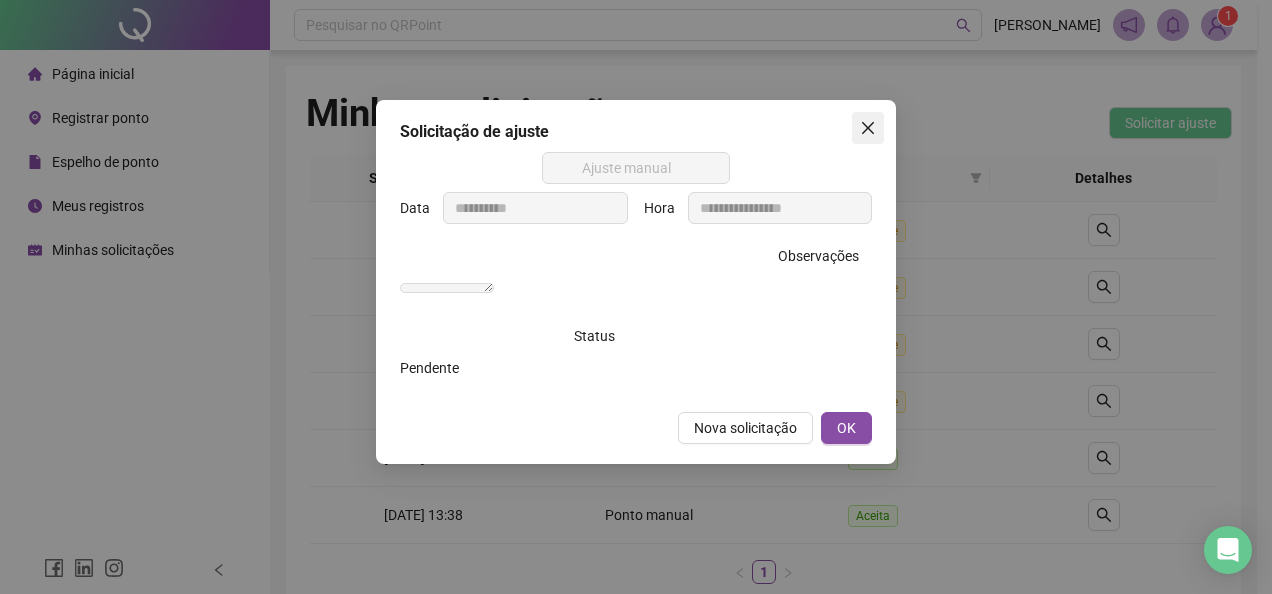 click 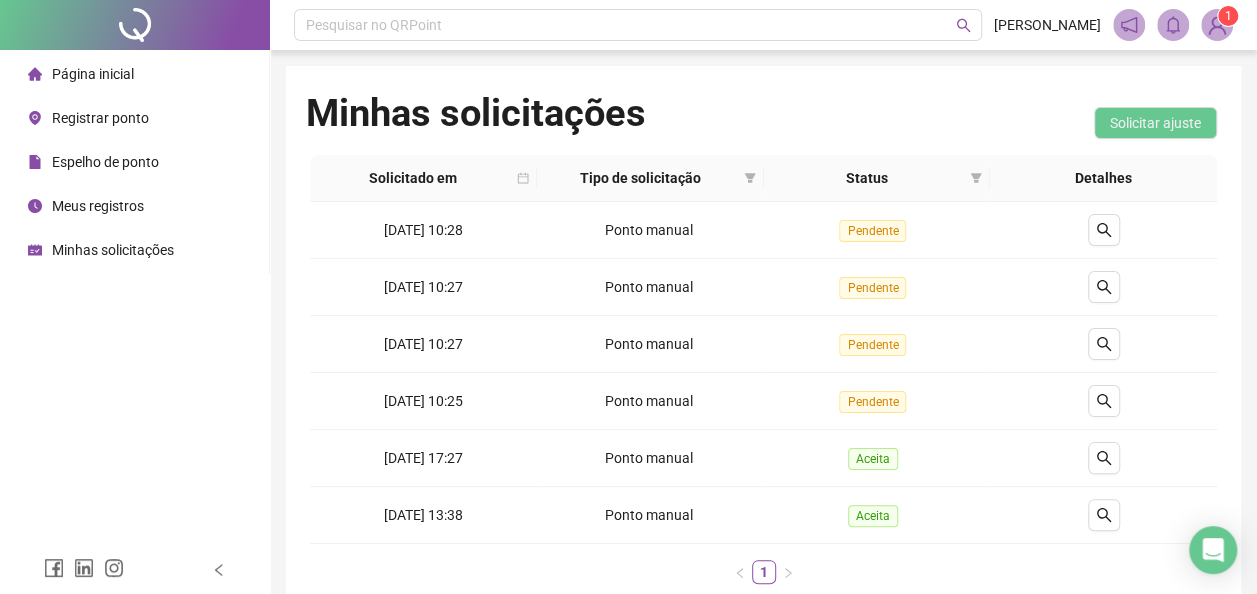click on "Meus registros" at bounding box center (98, 206) 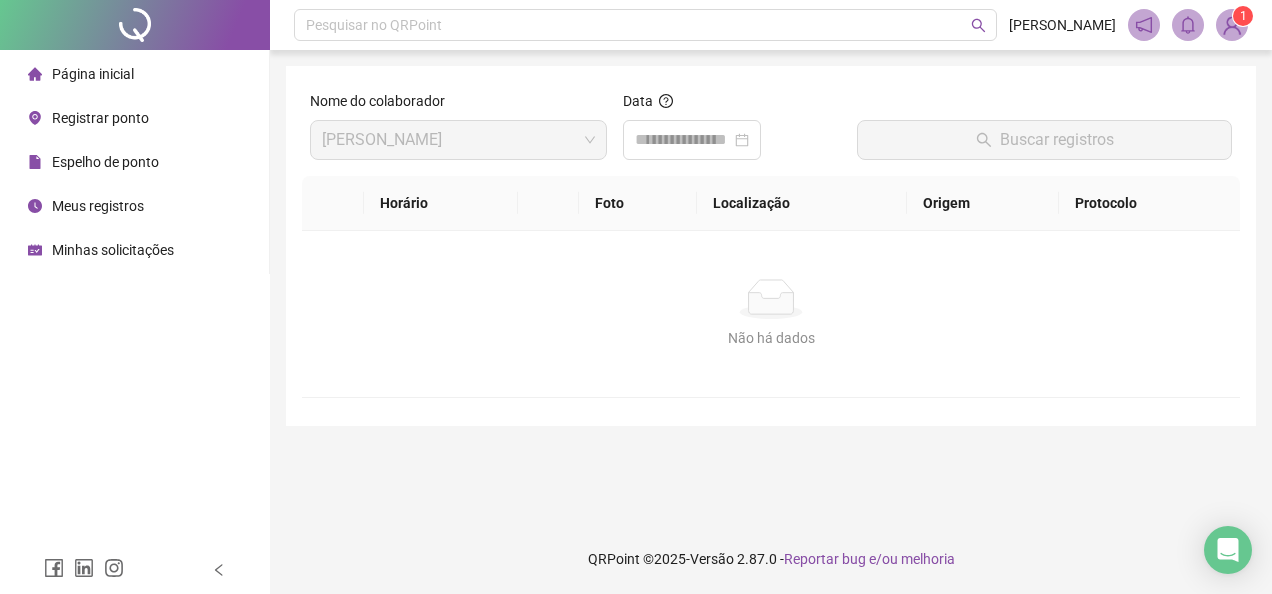 click on "Minhas solicitações" at bounding box center (113, 250) 